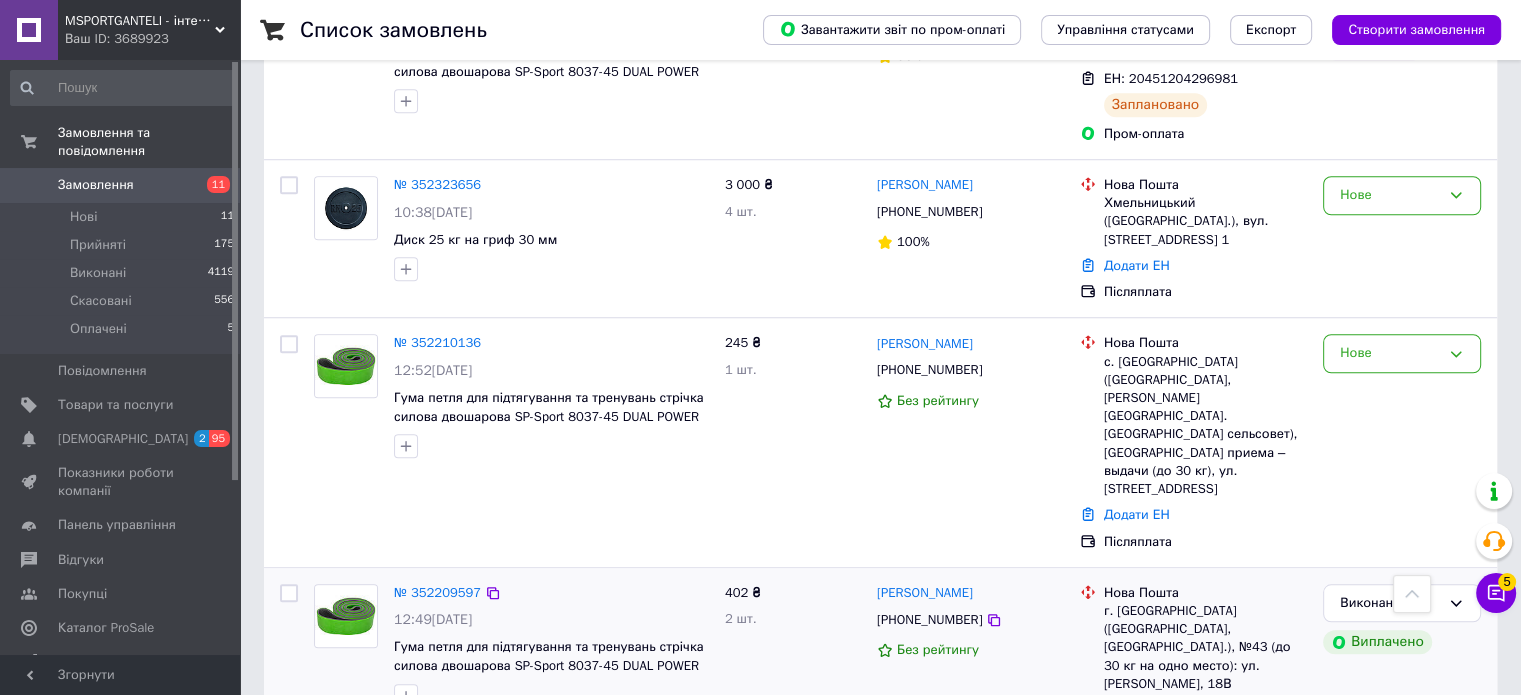 scroll, scrollTop: 1500, scrollLeft: 0, axis: vertical 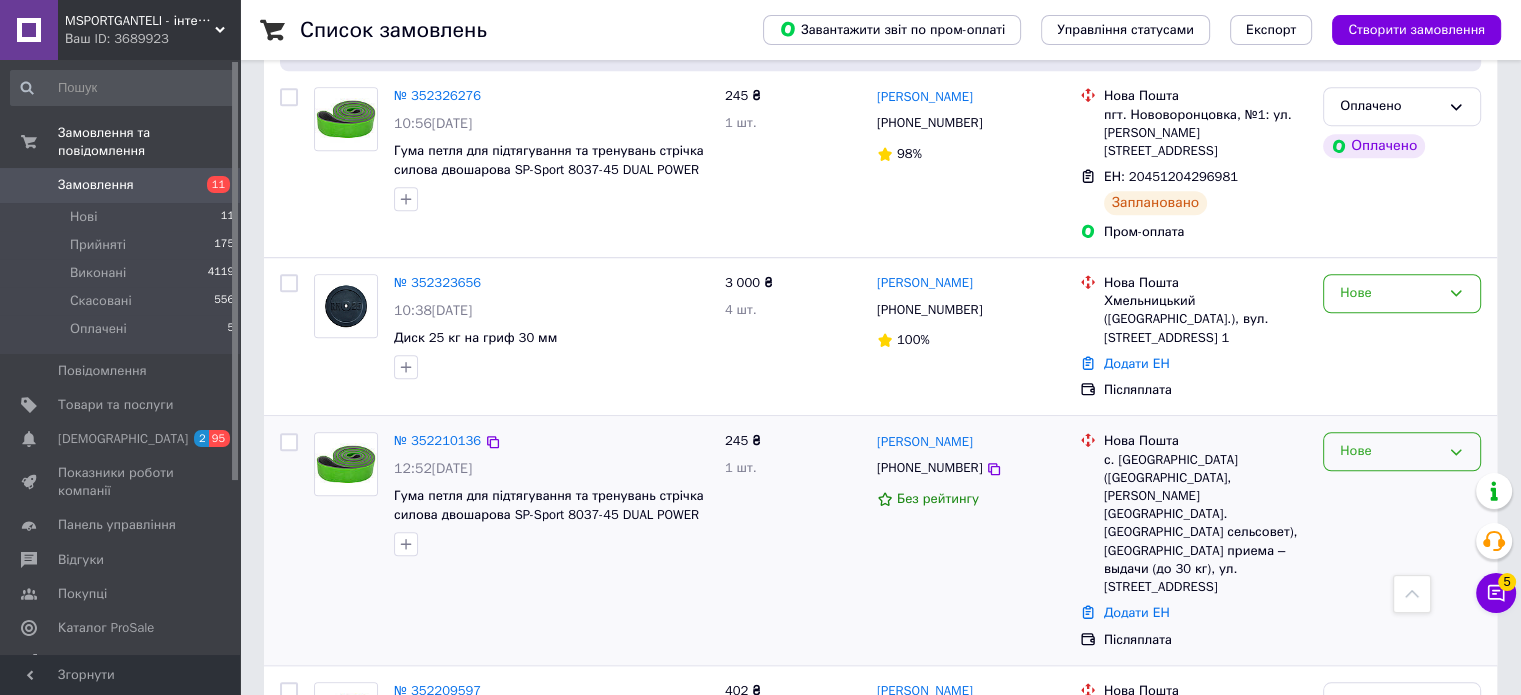 click on "Нове" at bounding box center [1402, 451] 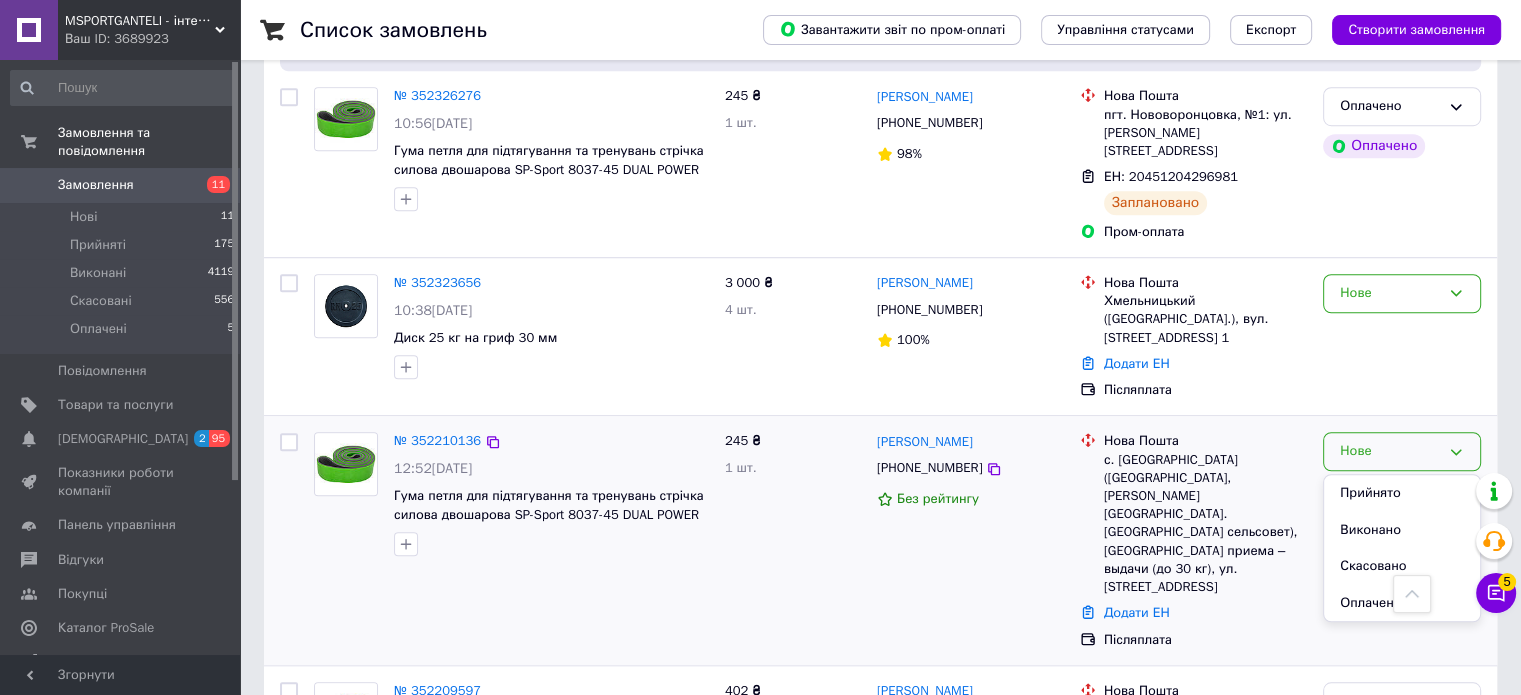 click on "Прийнято" at bounding box center [1402, 493] 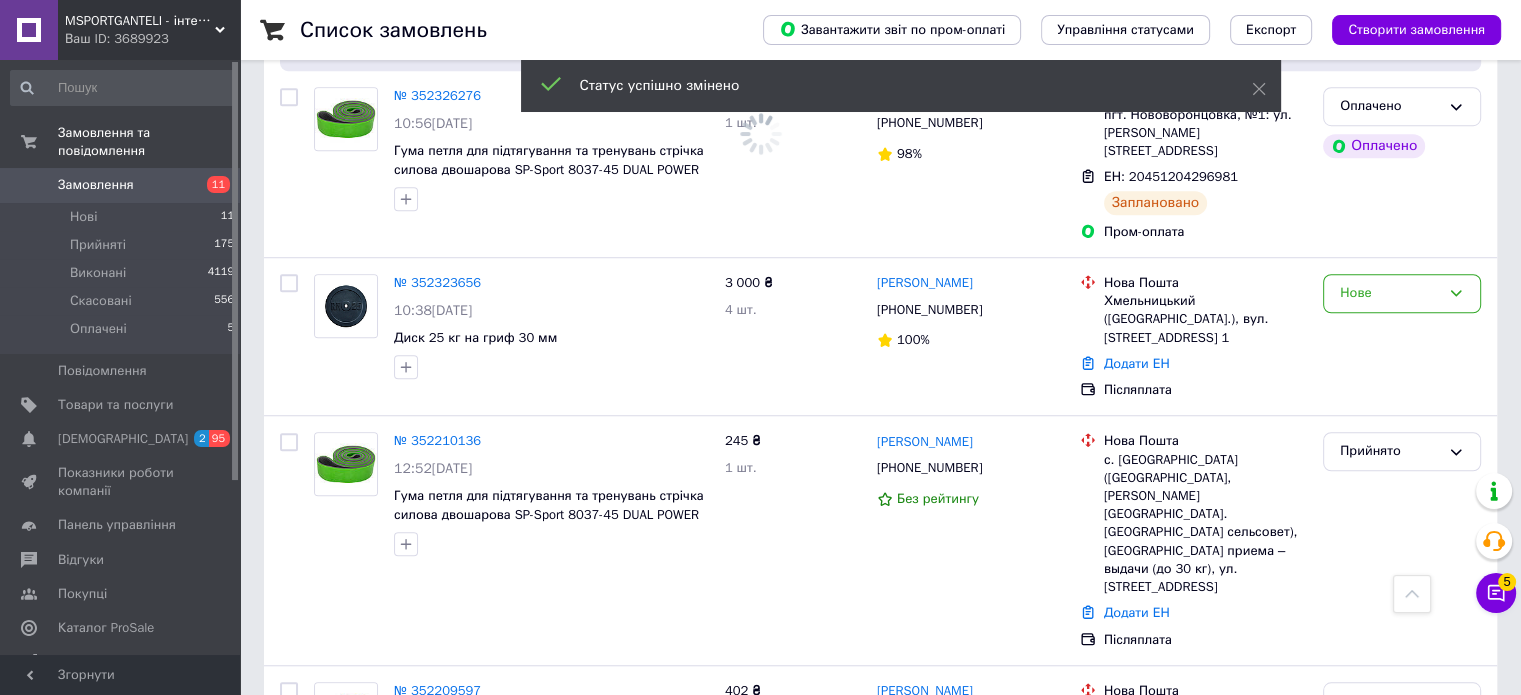 scroll, scrollTop: 1400, scrollLeft: 0, axis: vertical 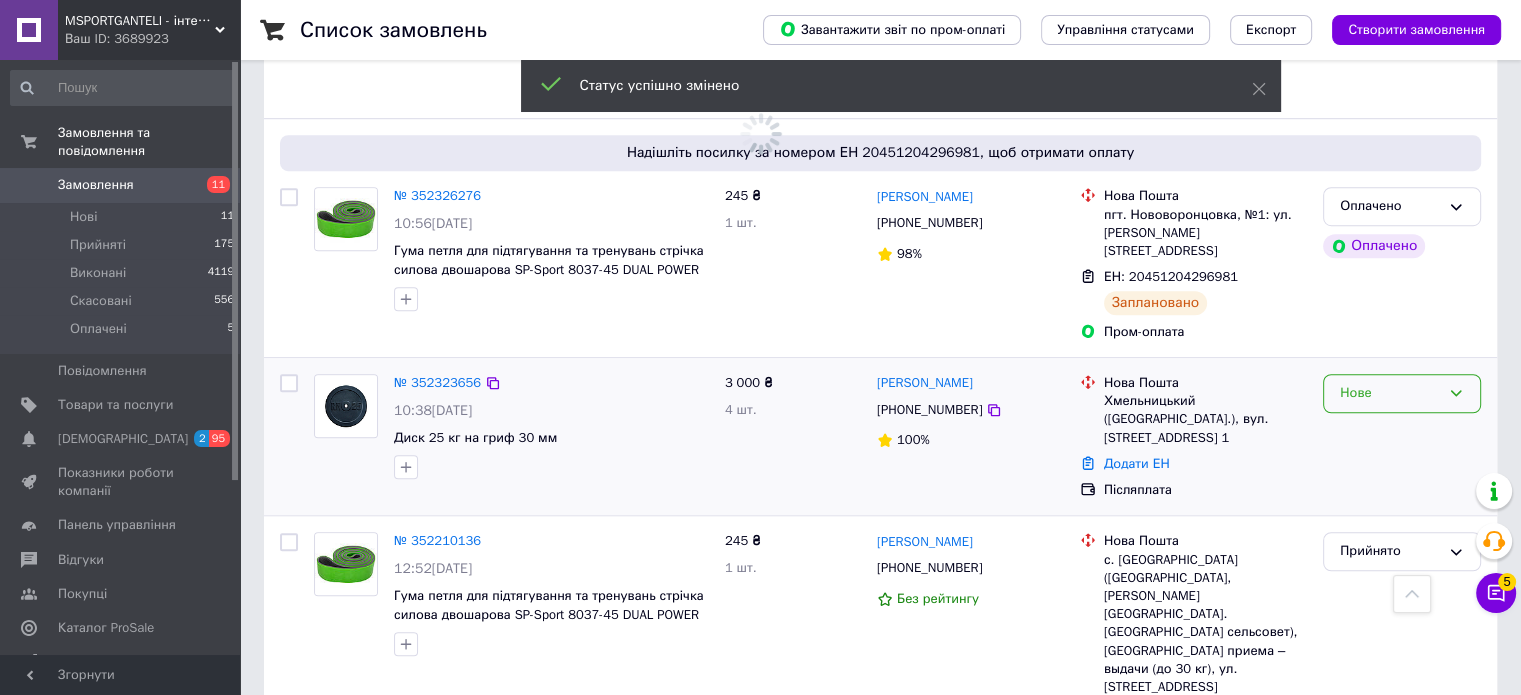 click on "Нове" at bounding box center [1390, 393] 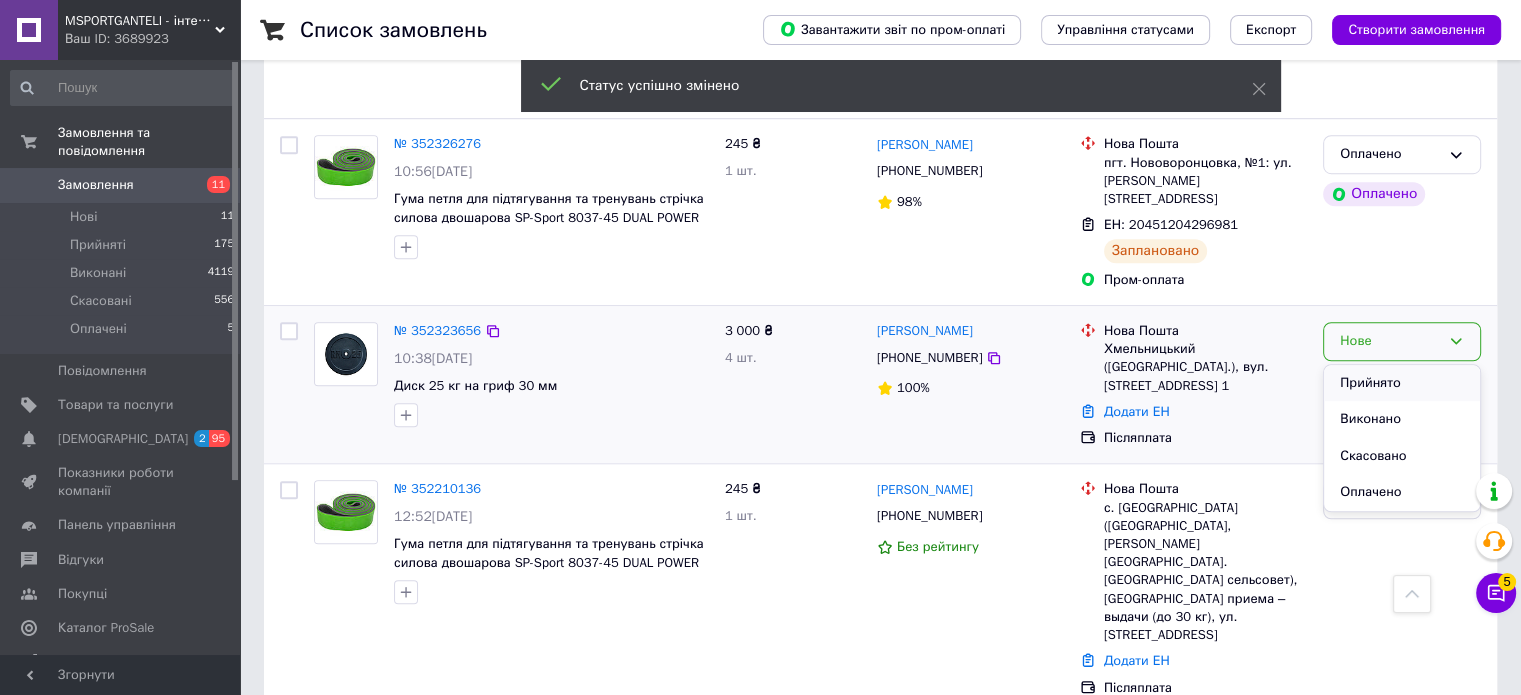 click on "Прийнято" at bounding box center [1402, 383] 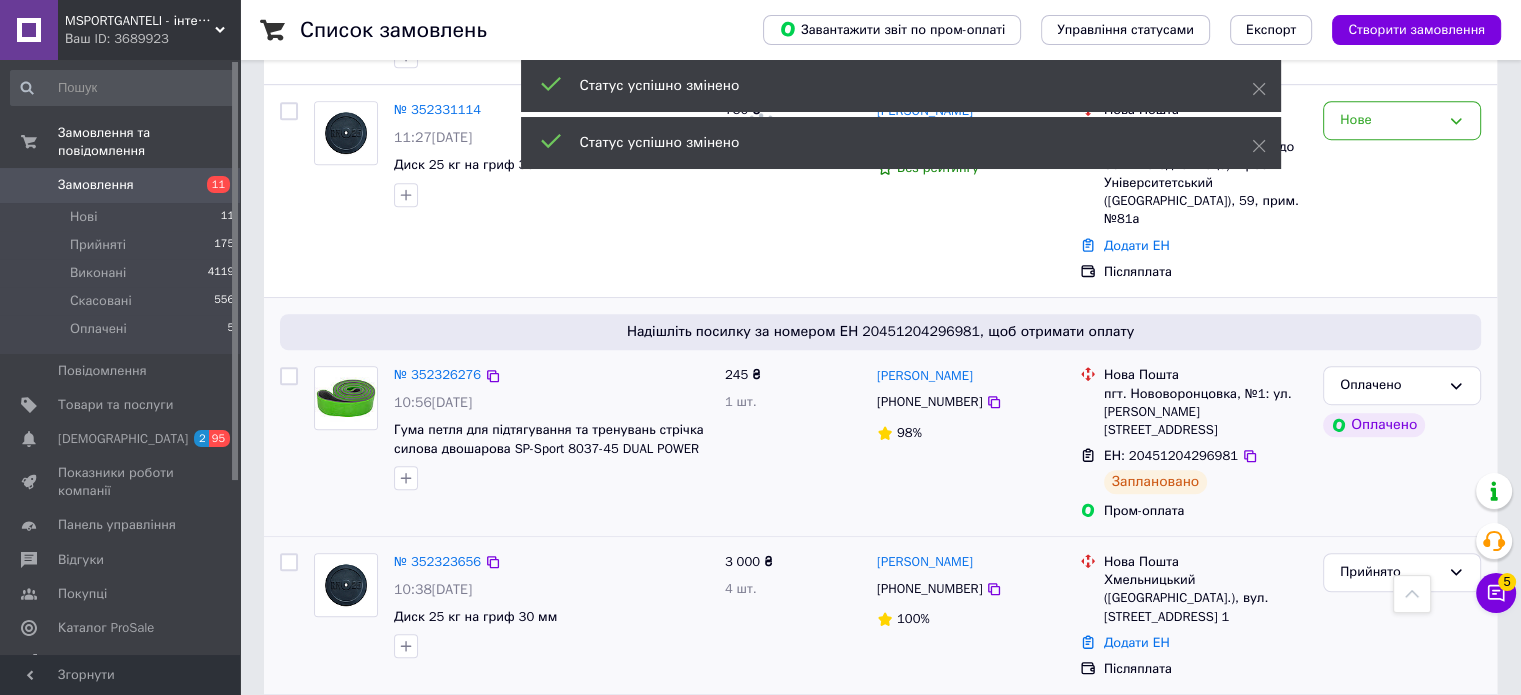 scroll, scrollTop: 1200, scrollLeft: 0, axis: vertical 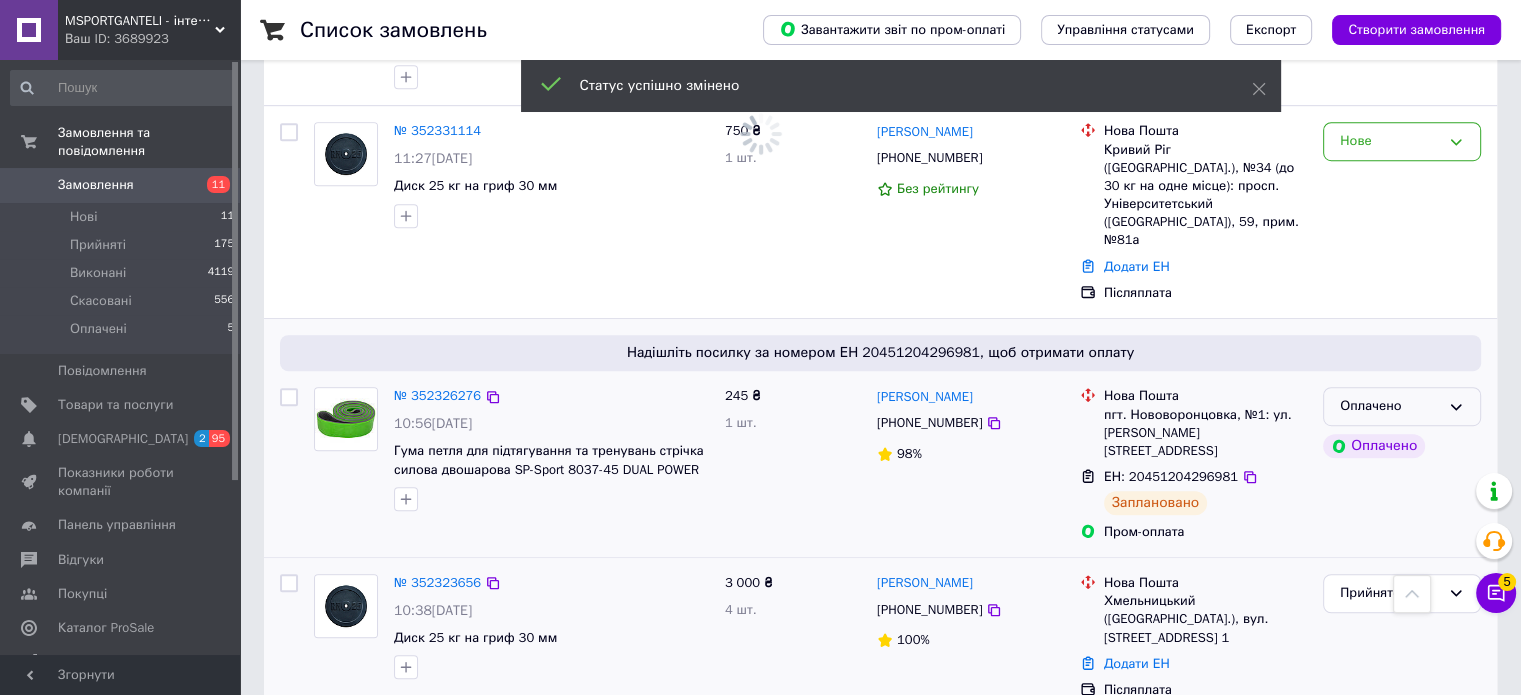 click on "Оплачено" at bounding box center (1390, 406) 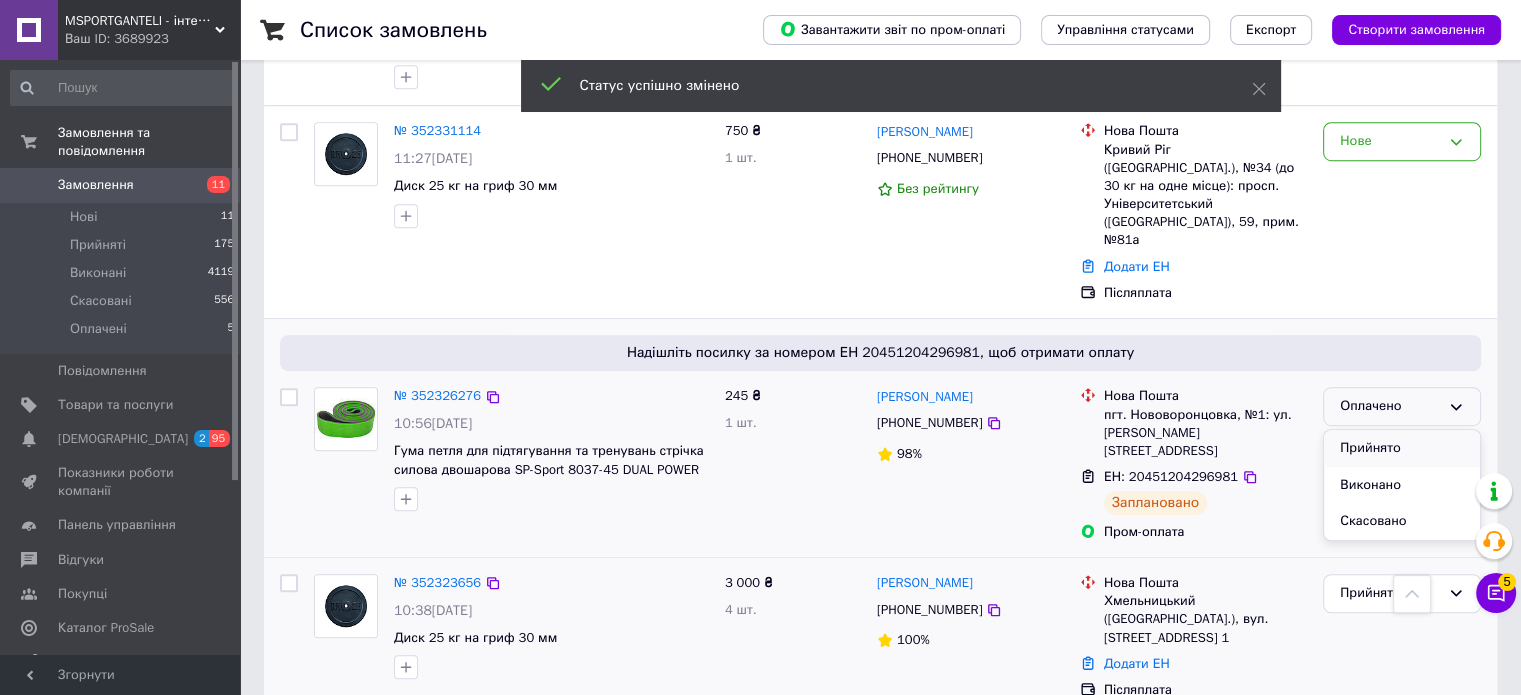 click on "Прийнято" at bounding box center [1402, 448] 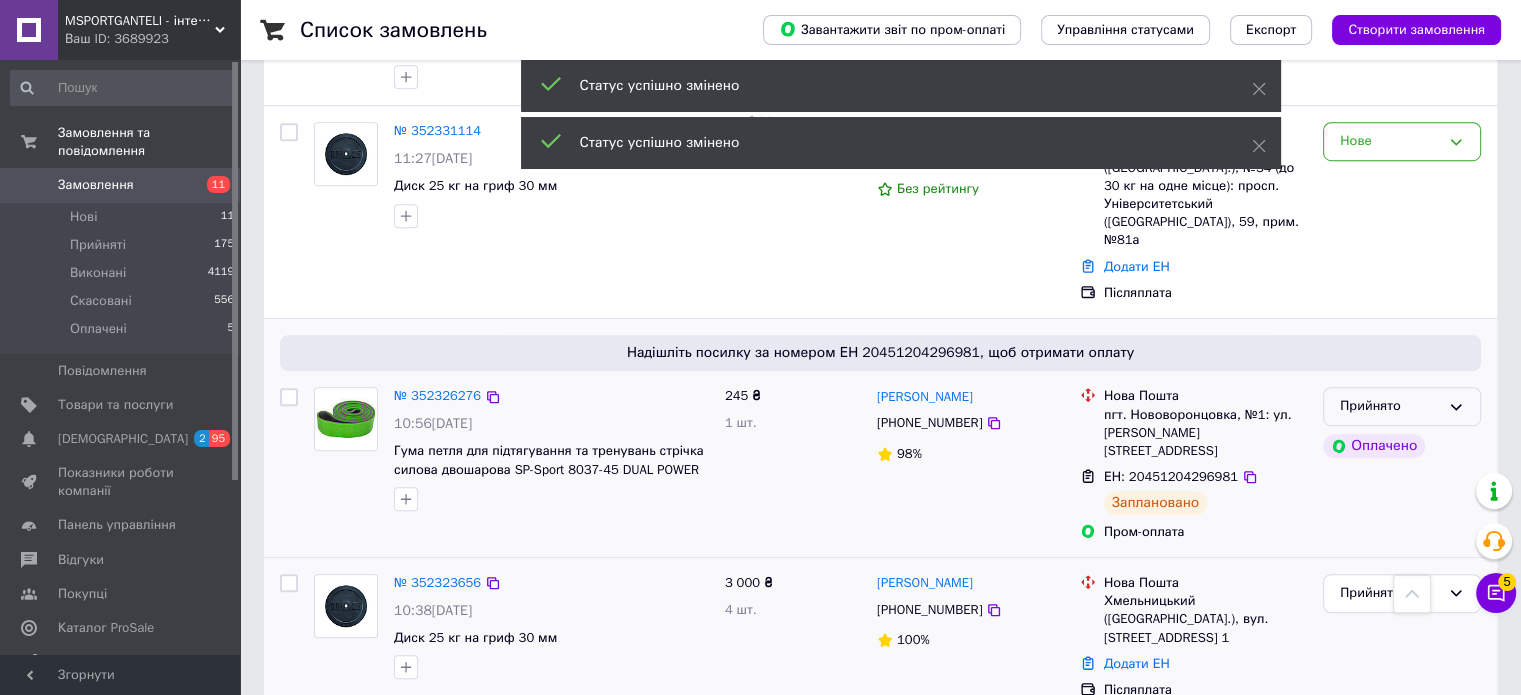 click 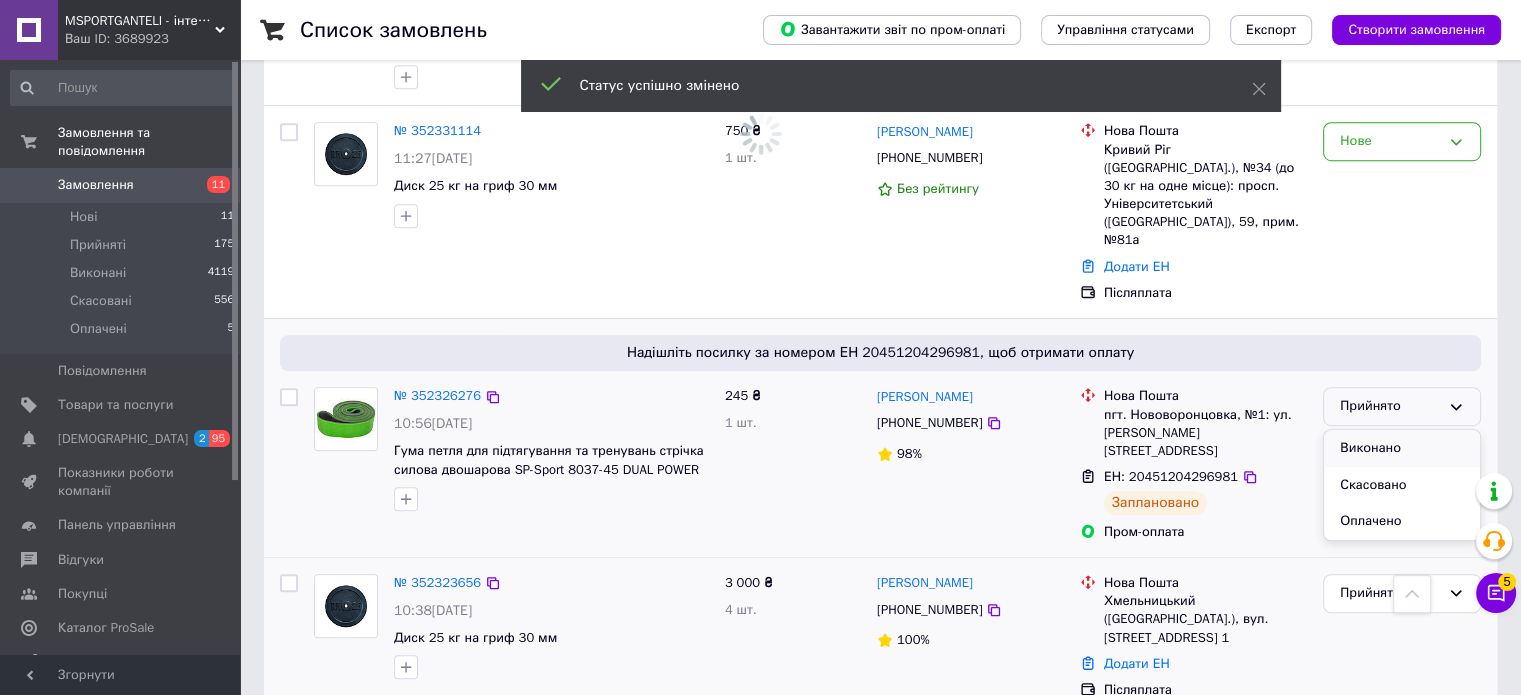 click on "Виконано" at bounding box center [1402, 448] 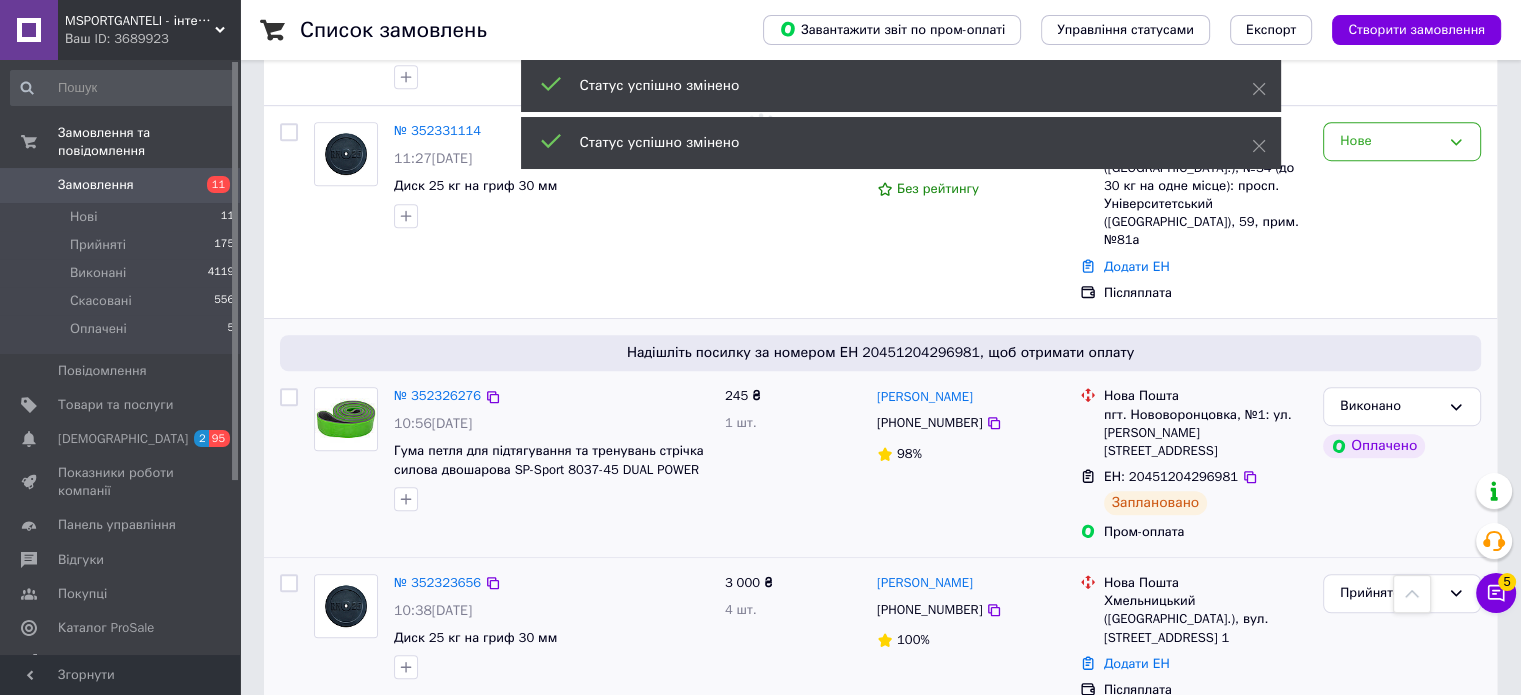 click on "Виконано" at bounding box center (1390, 406) 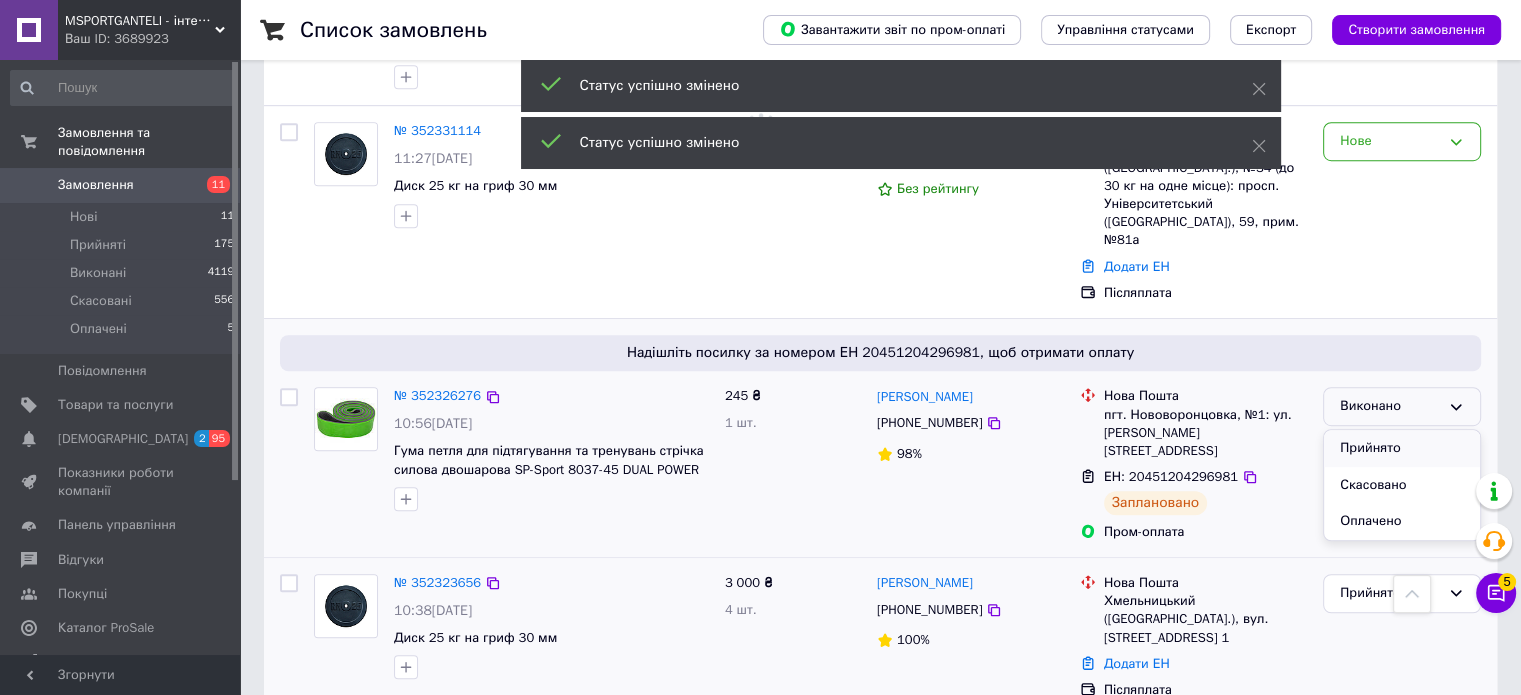 click on "Скасовано" at bounding box center (1402, 485) 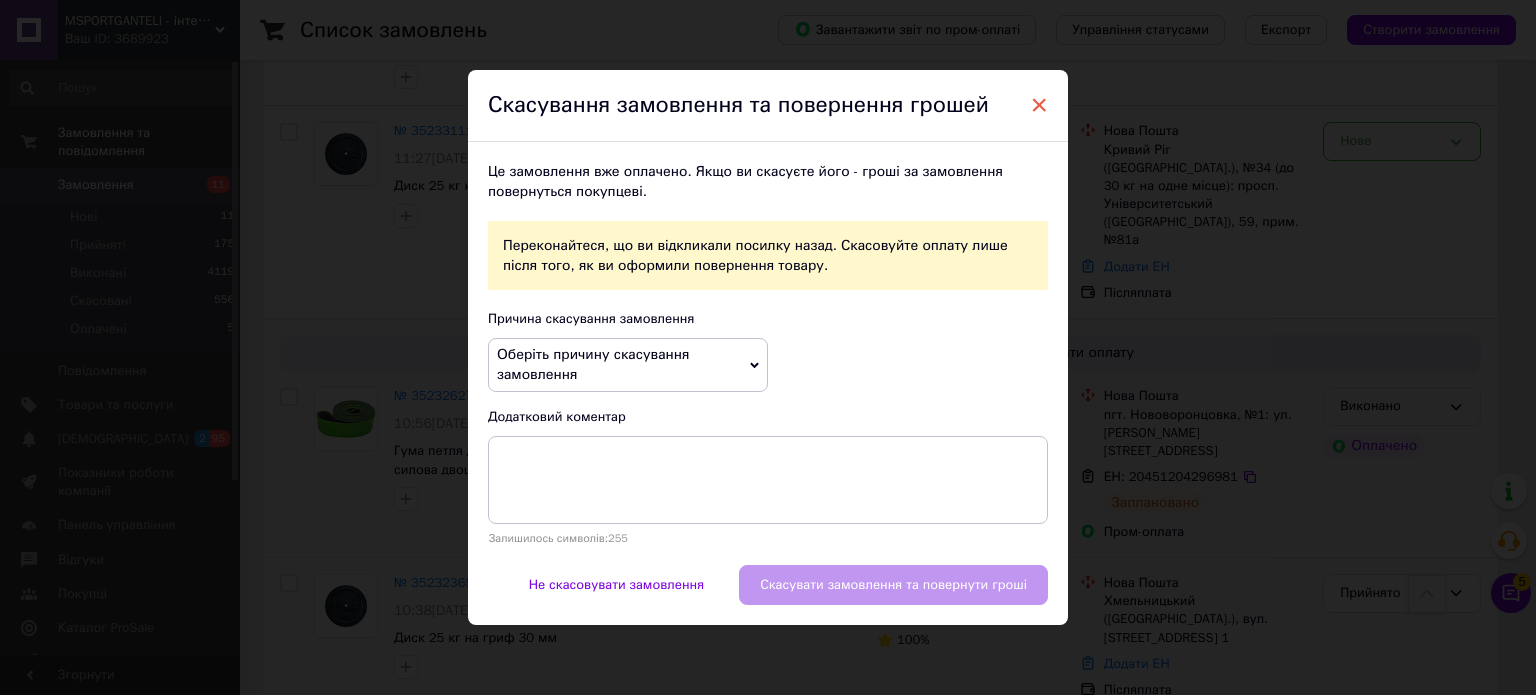 click on "×" at bounding box center (1039, 105) 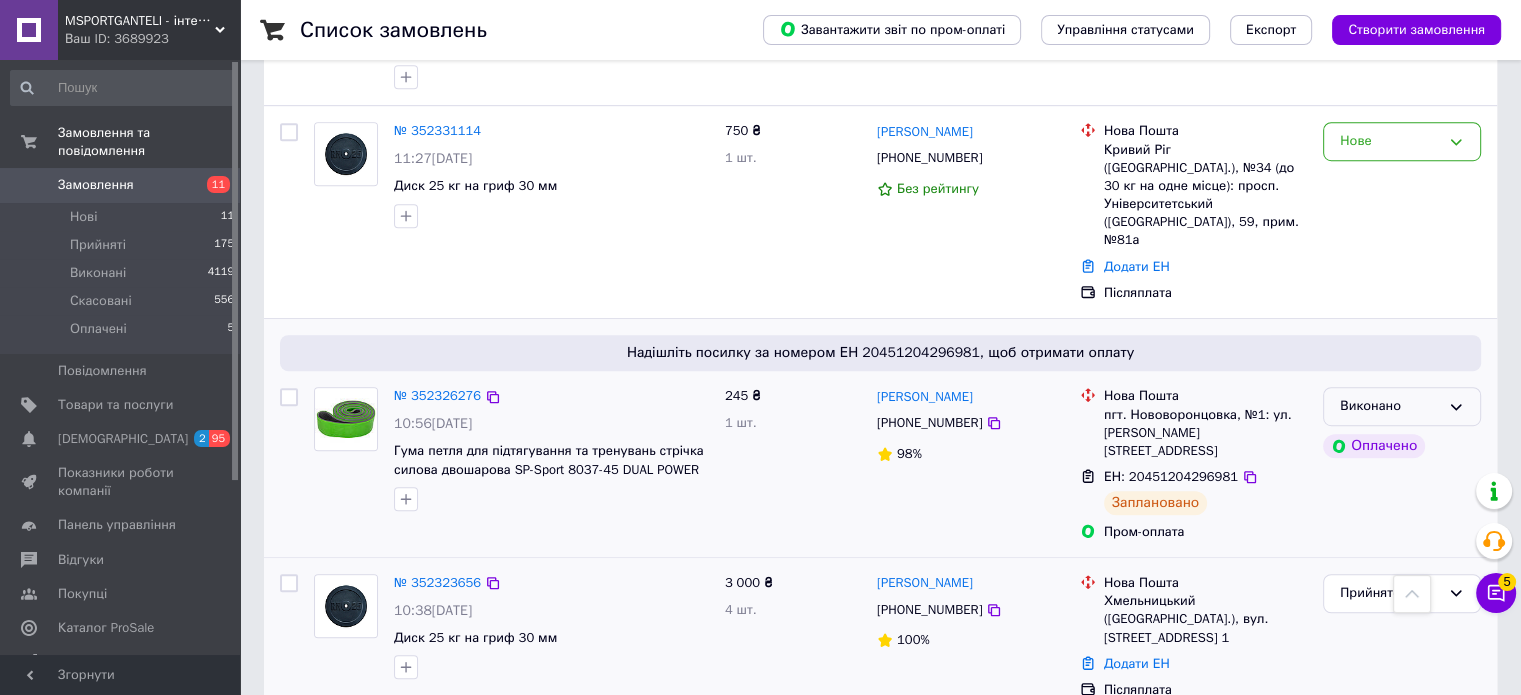 click 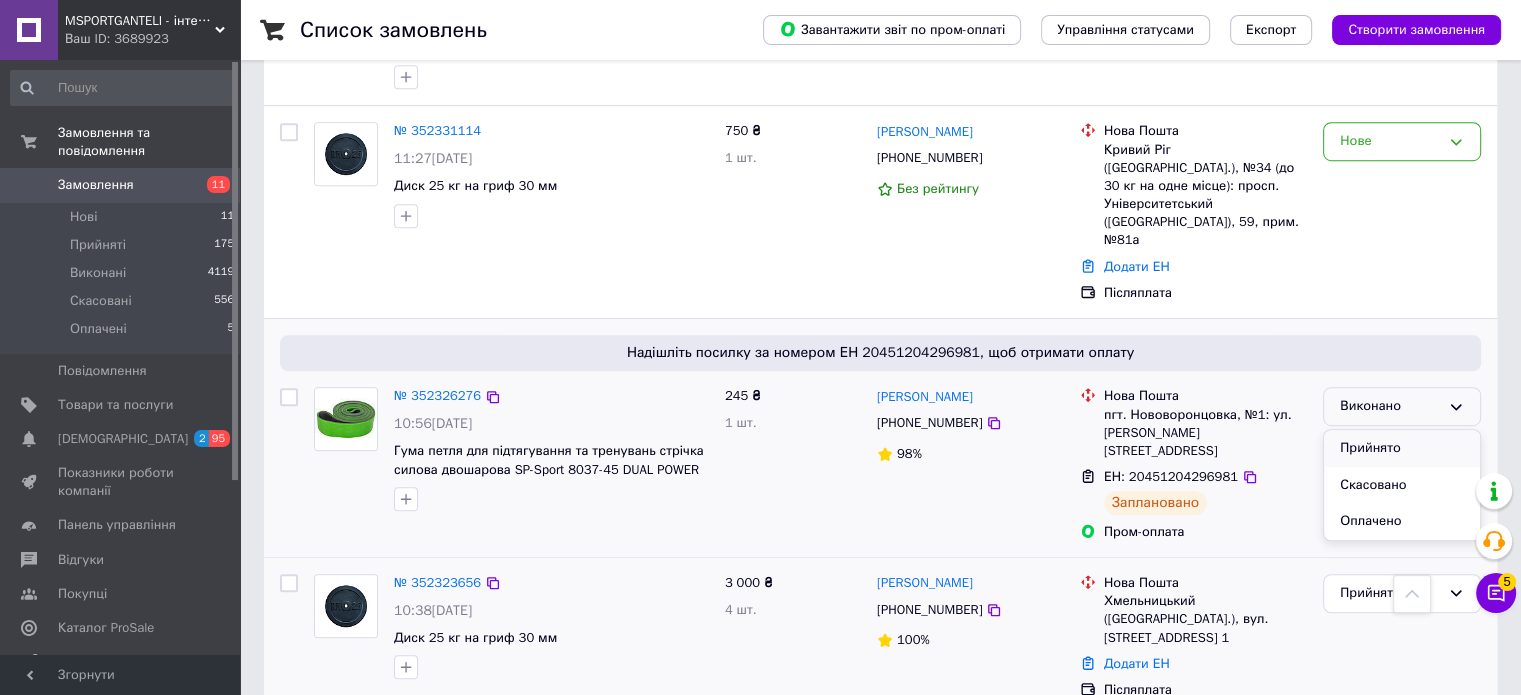 click on "Прийнято" at bounding box center [1402, 448] 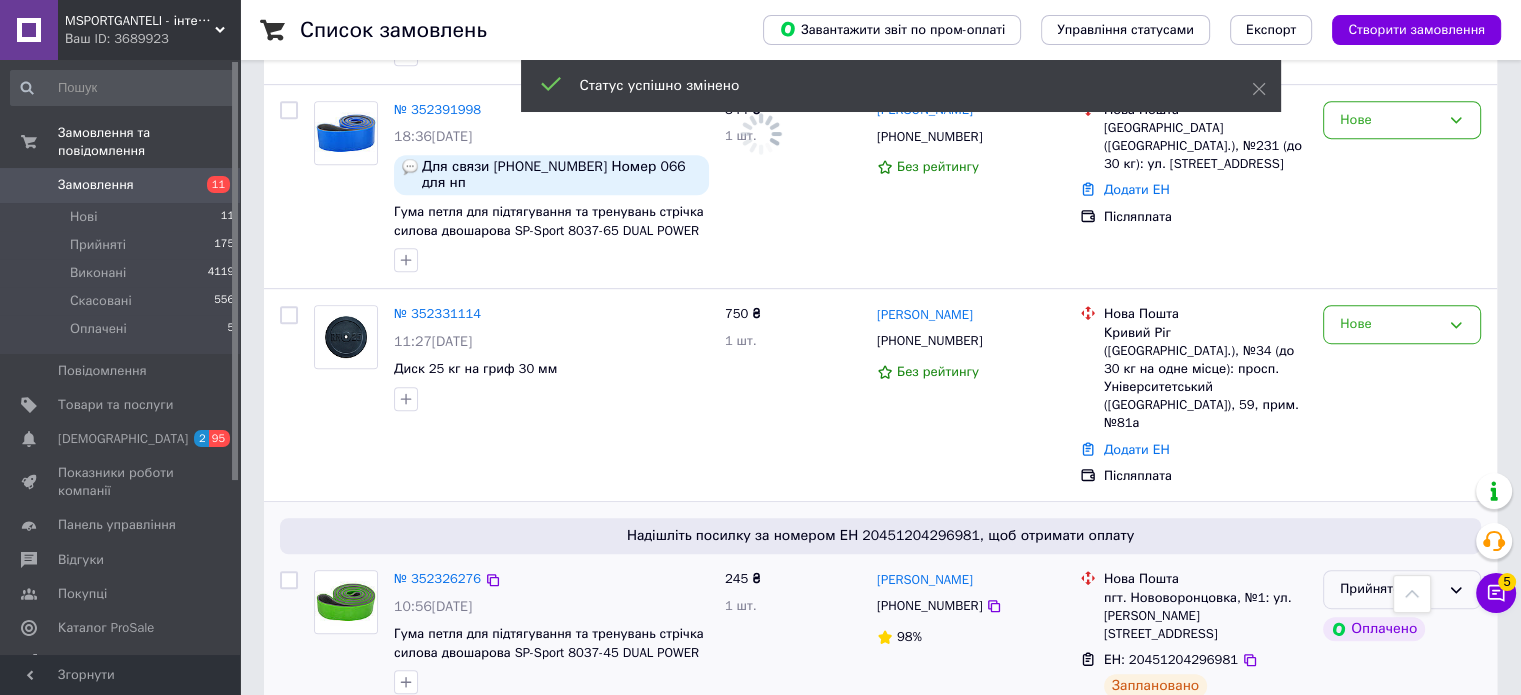 scroll, scrollTop: 1000, scrollLeft: 0, axis: vertical 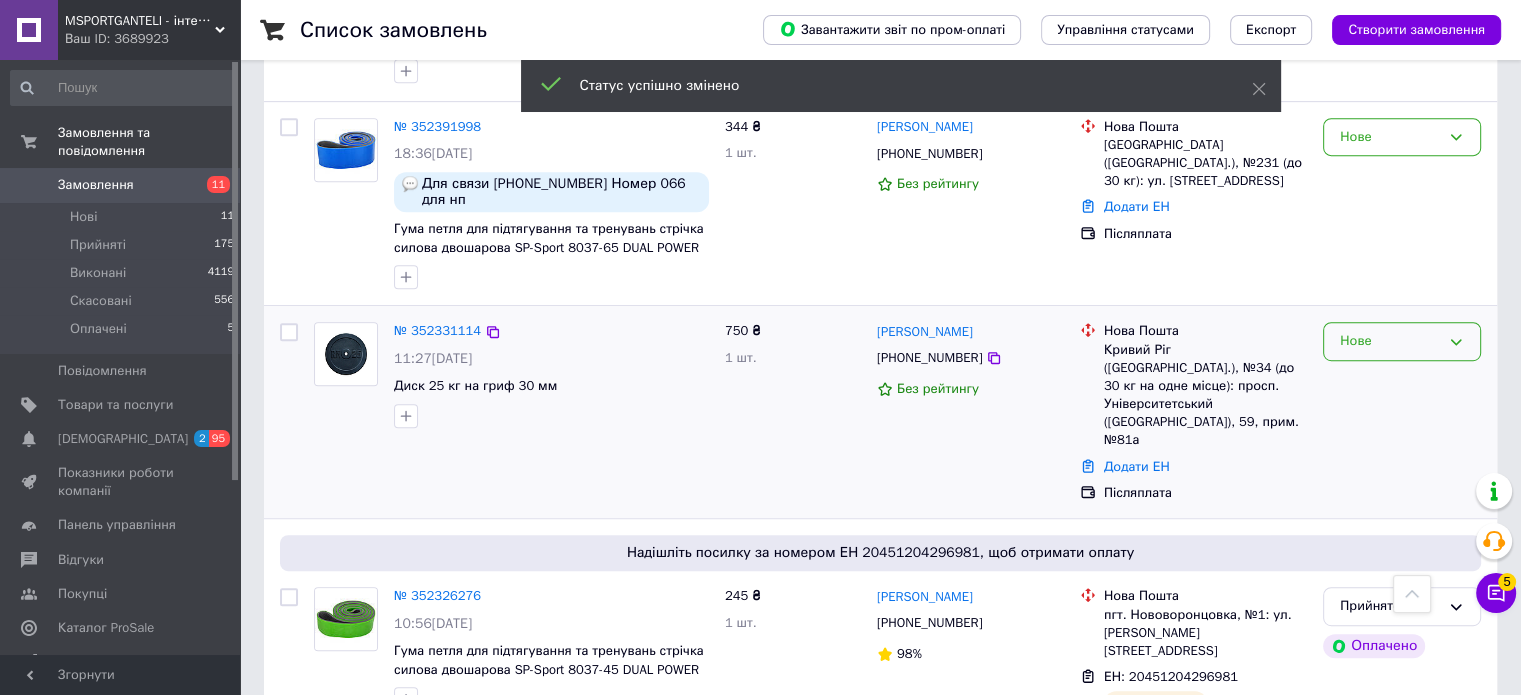click on "Нове" at bounding box center (1390, 341) 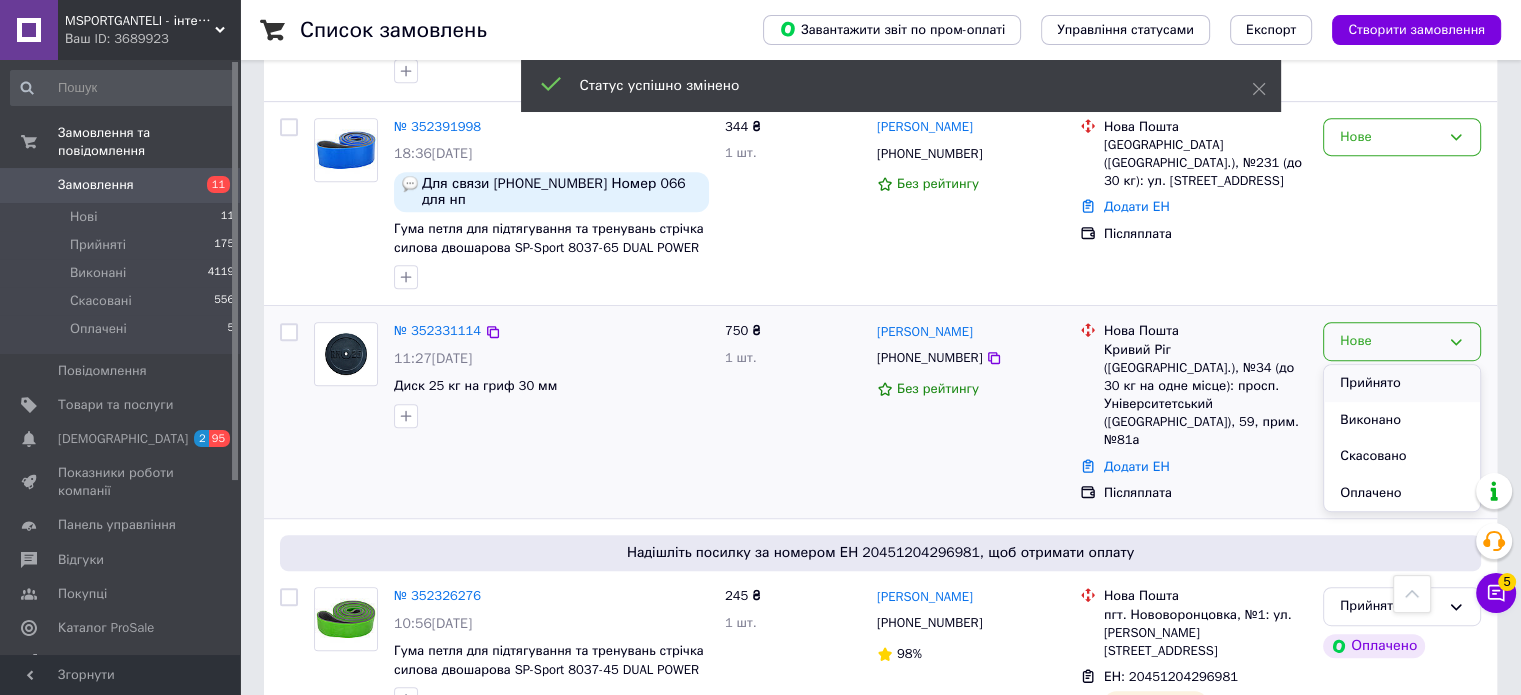 click on "Прийнято" at bounding box center [1402, 383] 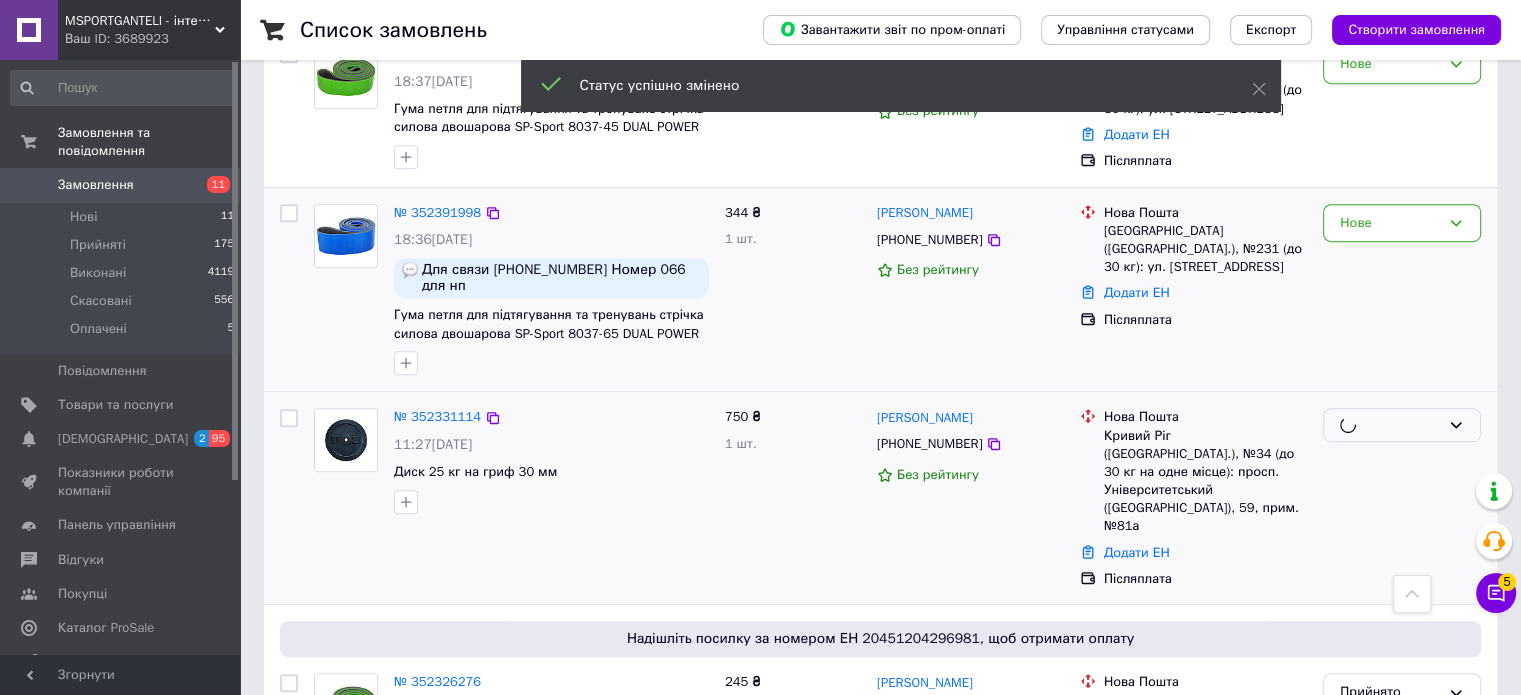 scroll, scrollTop: 800, scrollLeft: 0, axis: vertical 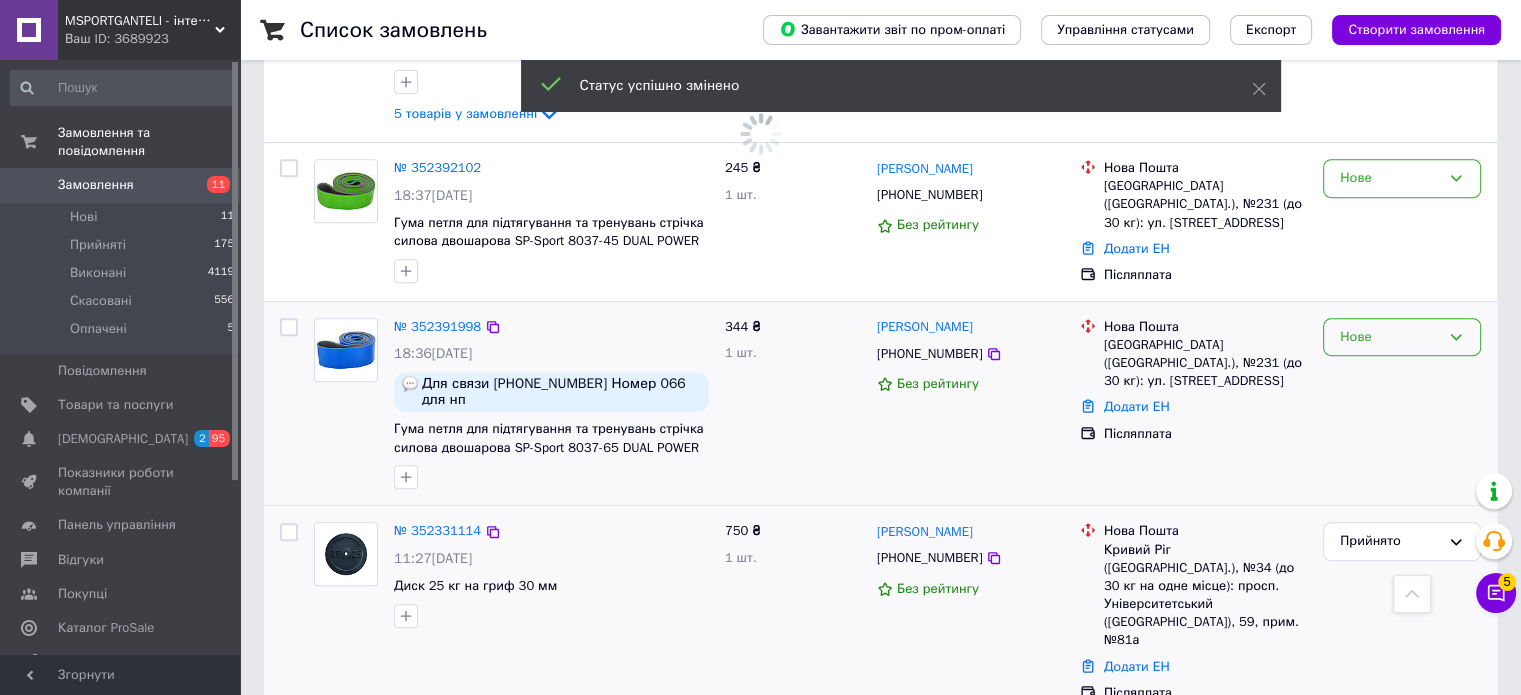 click on "Нове" at bounding box center (1390, 337) 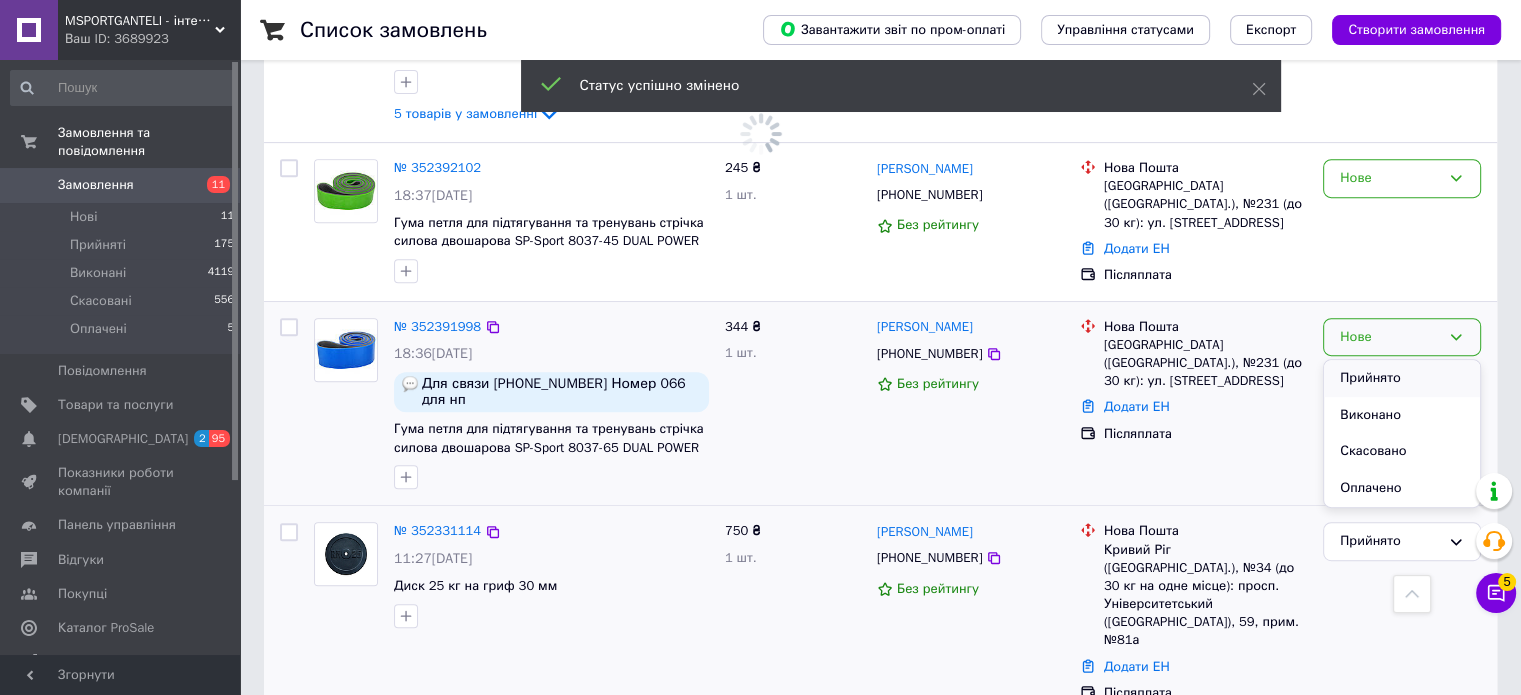 click on "Прийнято" at bounding box center (1402, 378) 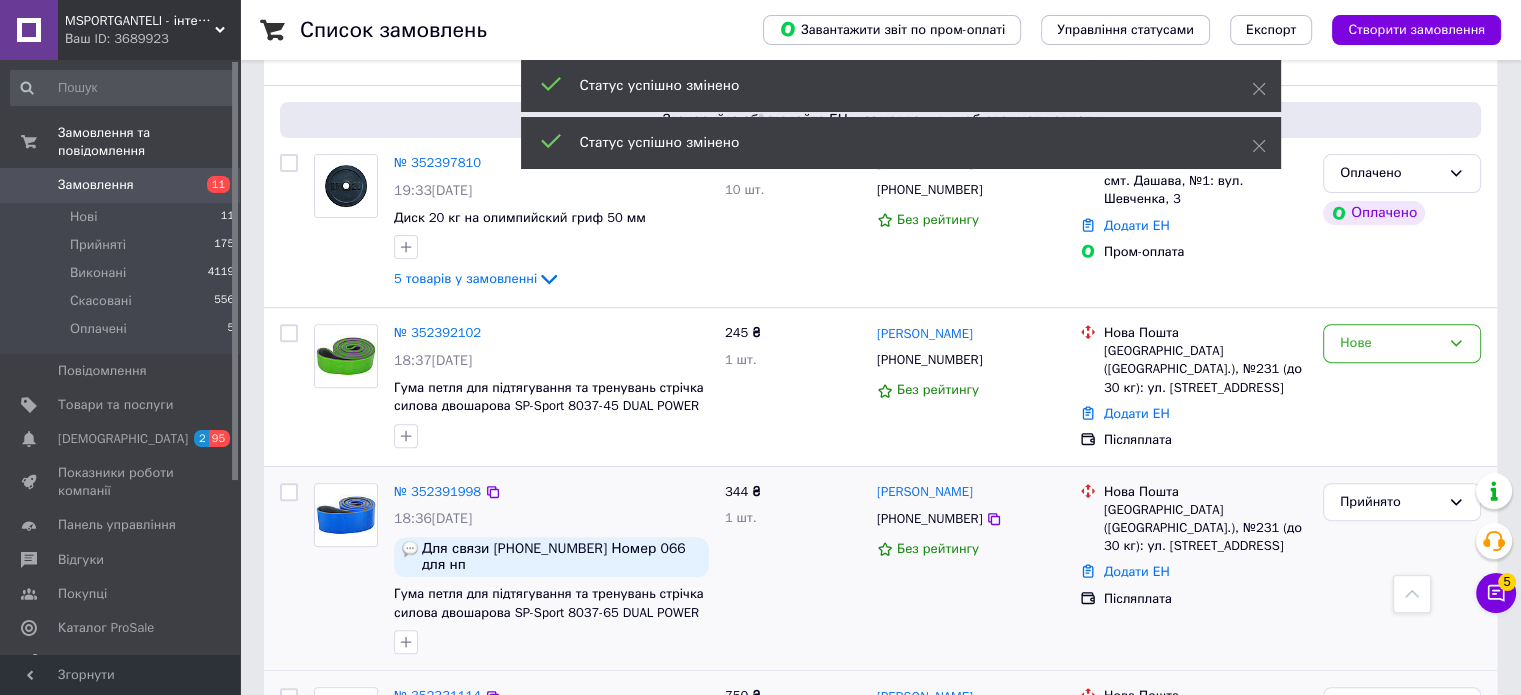 scroll, scrollTop: 600, scrollLeft: 0, axis: vertical 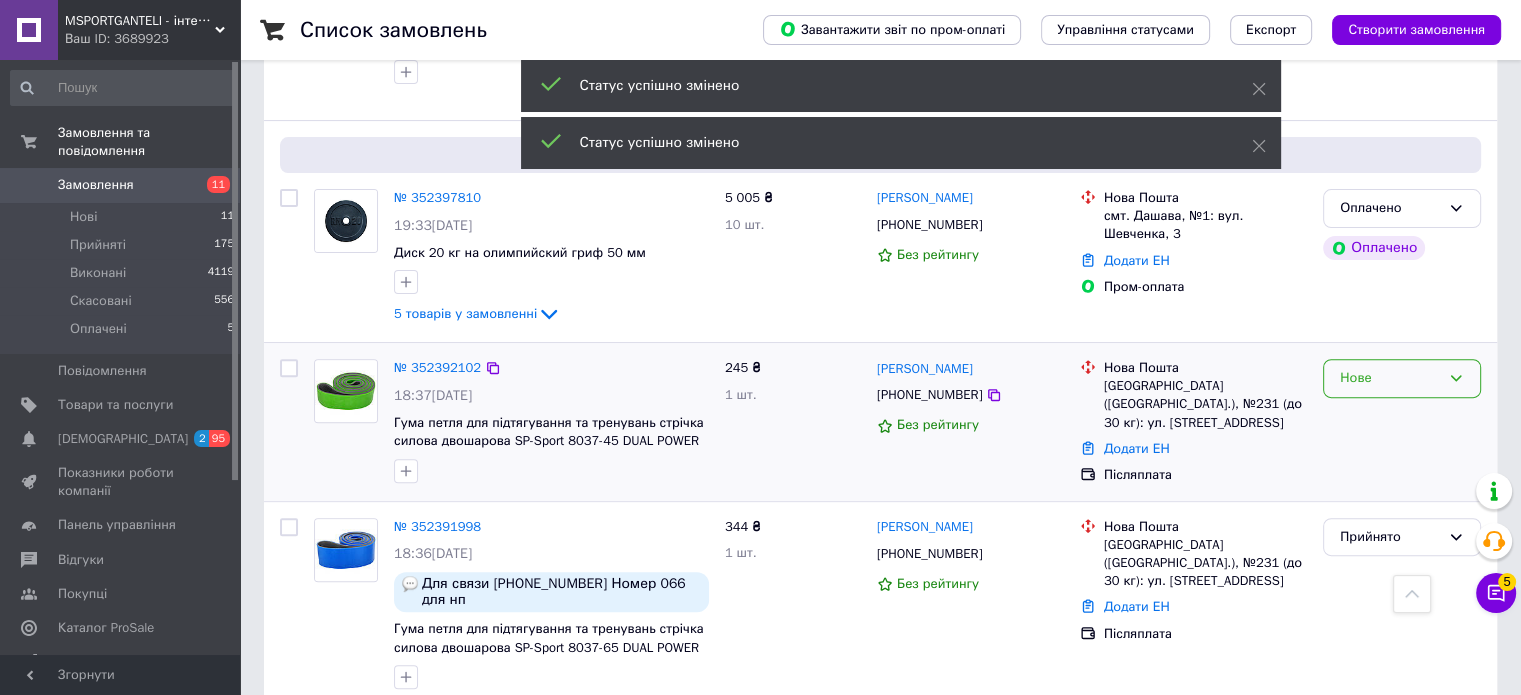 click on "Нове" at bounding box center [1390, 378] 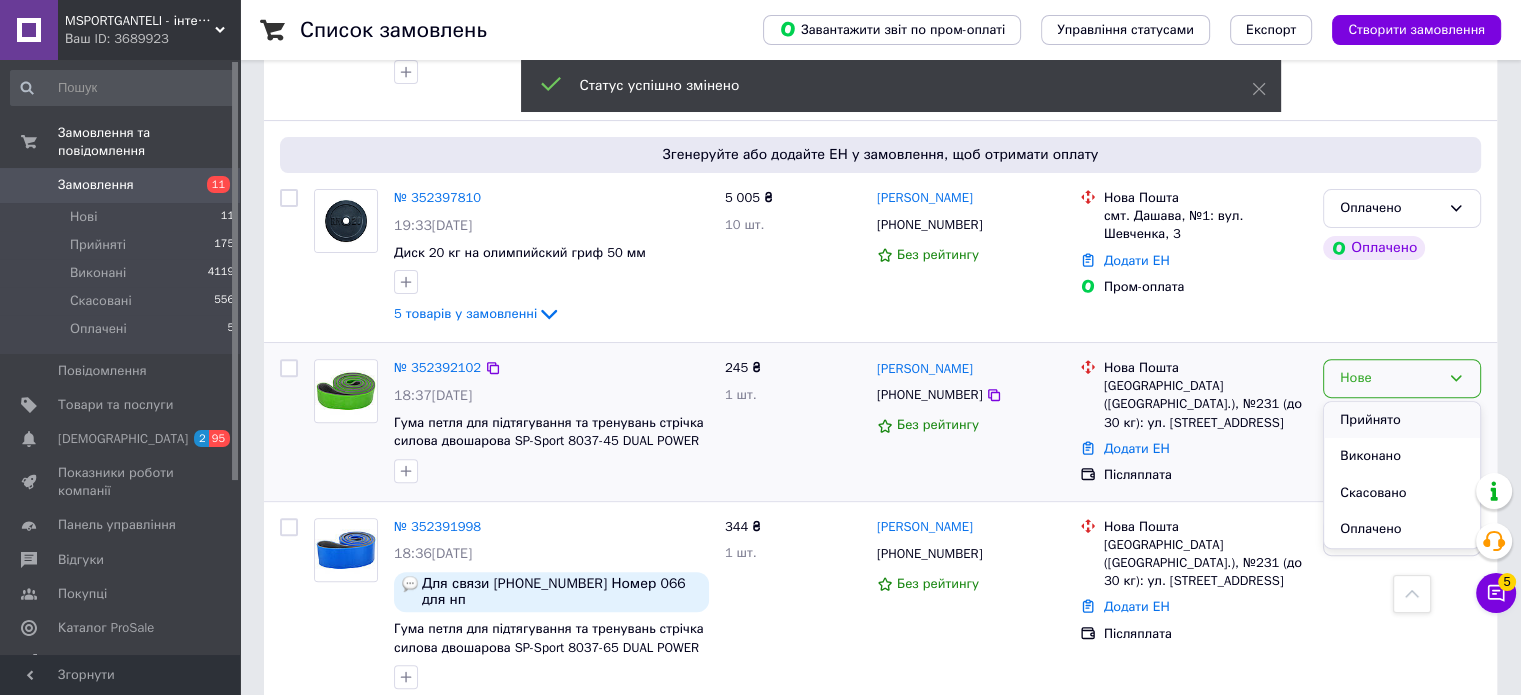 click on "Прийнято" at bounding box center (1402, 420) 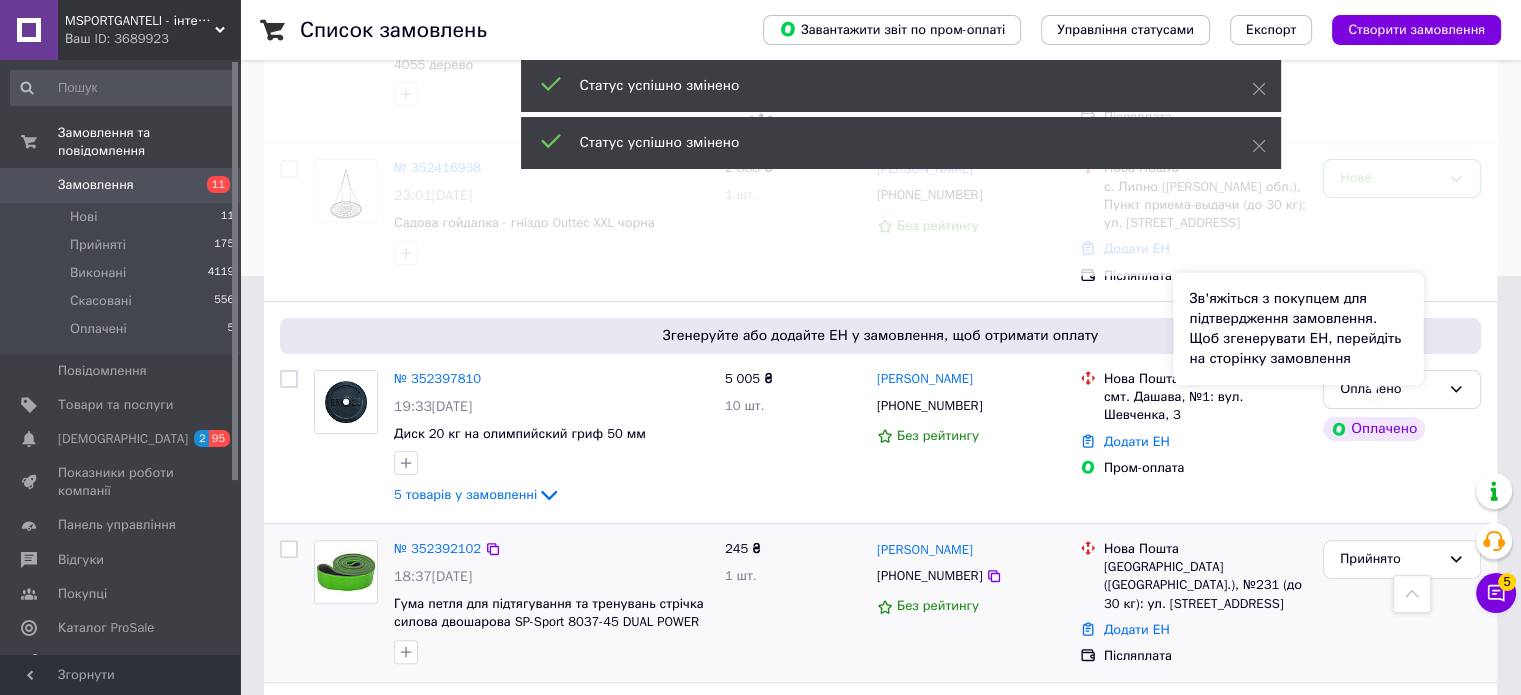 scroll, scrollTop: 400, scrollLeft: 0, axis: vertical 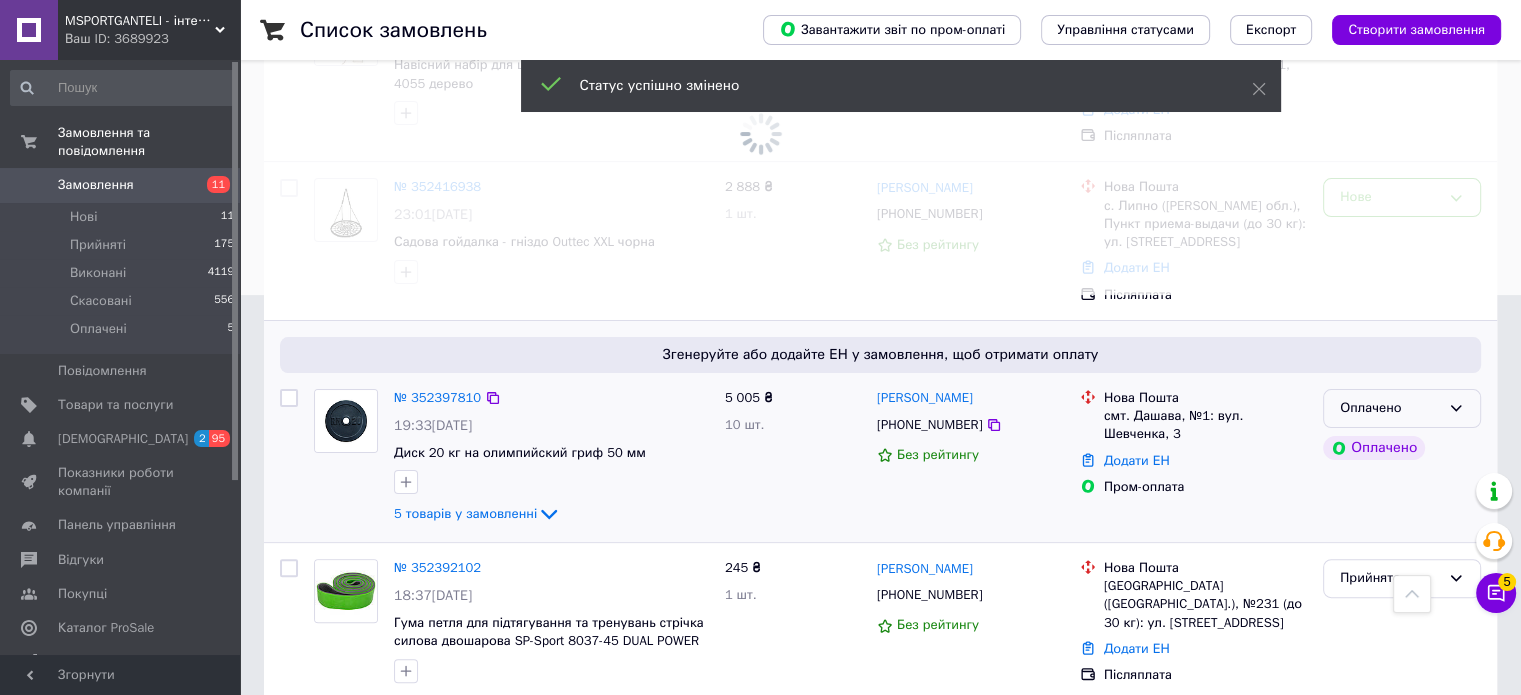 click on "Оплачено" at bounding box center [1402, 408] 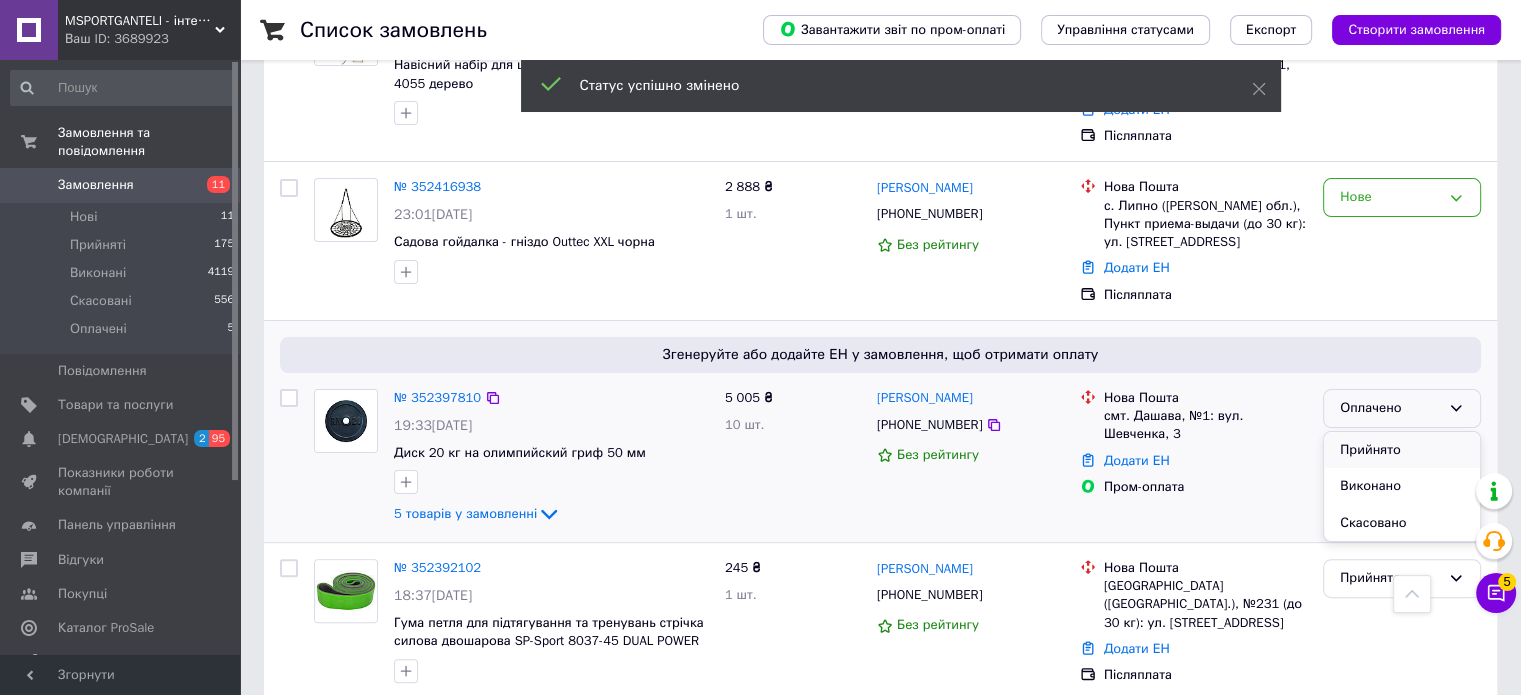 click on "Прийнято" at bounding box center (1402, 450) 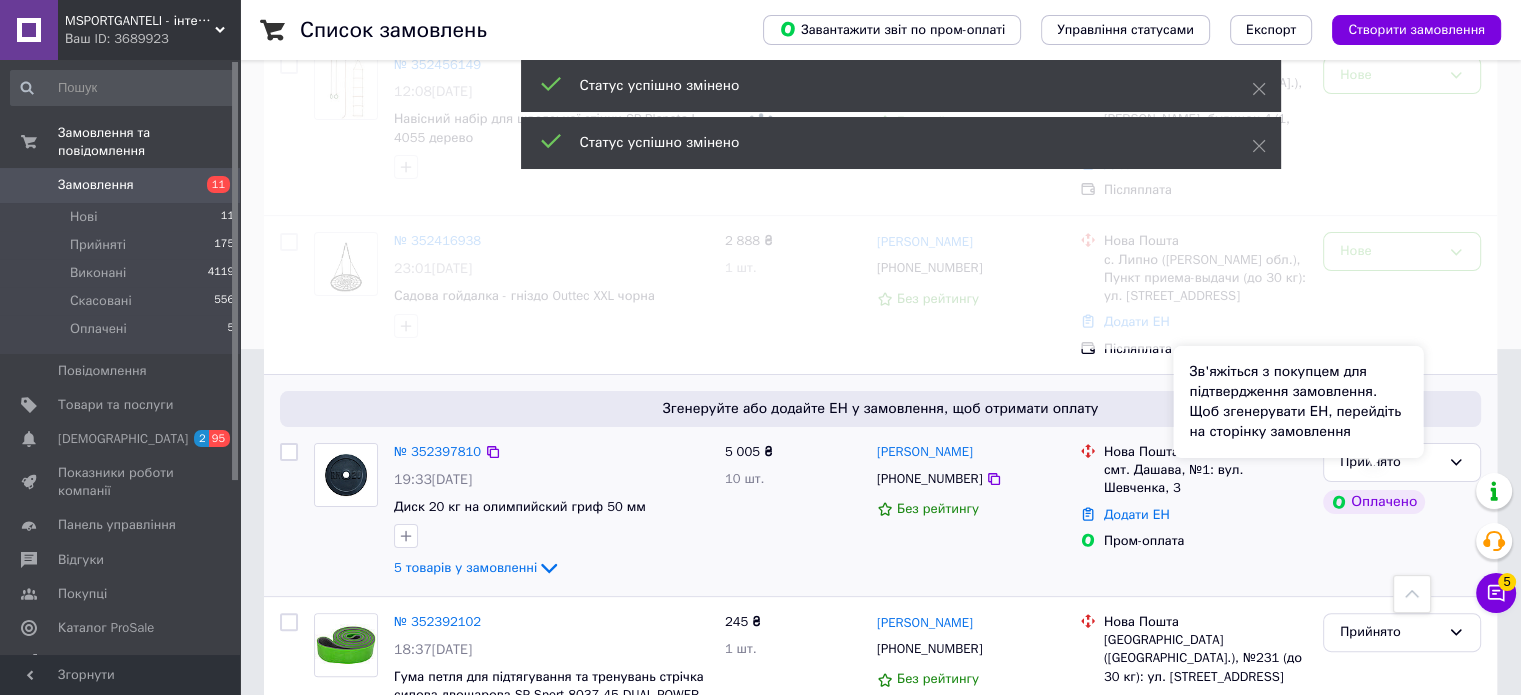scroll, scrollTop: 200, scrollLeft: 0, axis: vertical 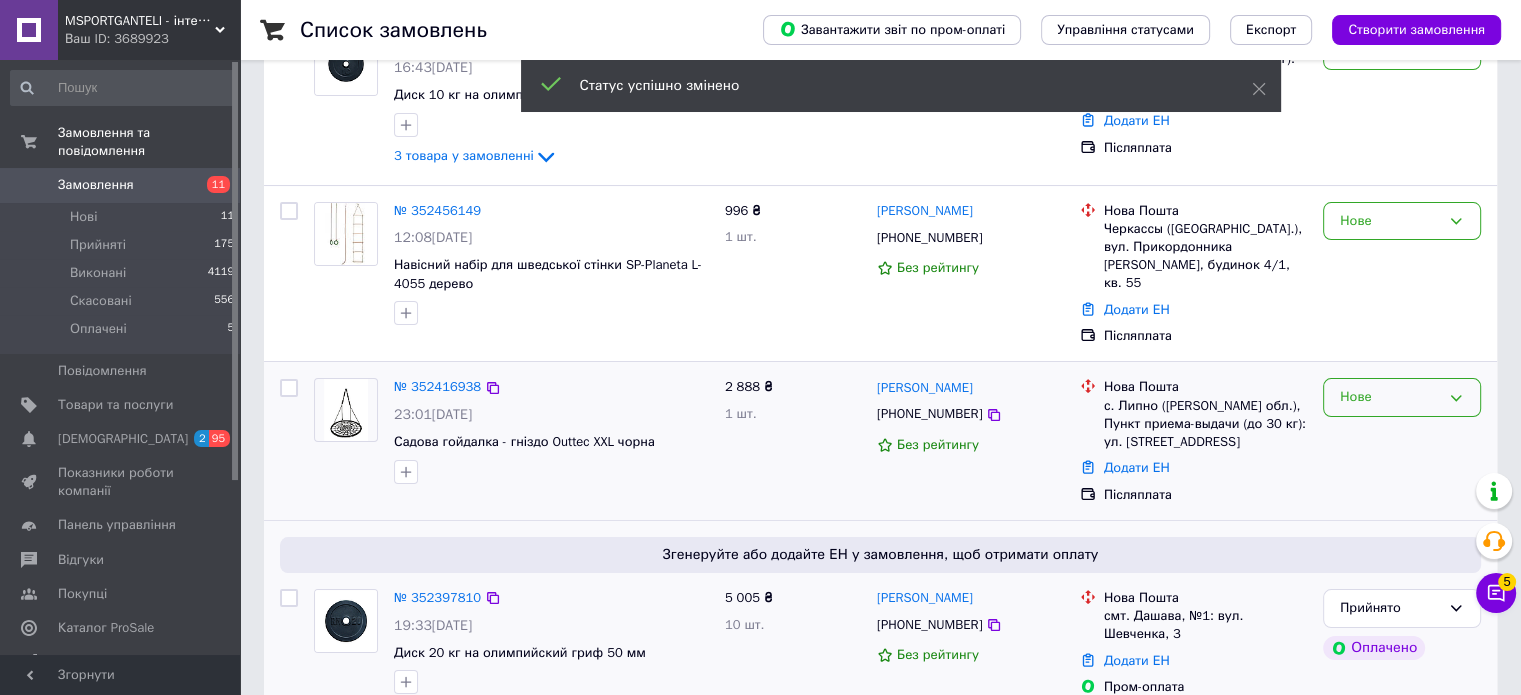click on "Нове" at bounding box center [1390, 397] 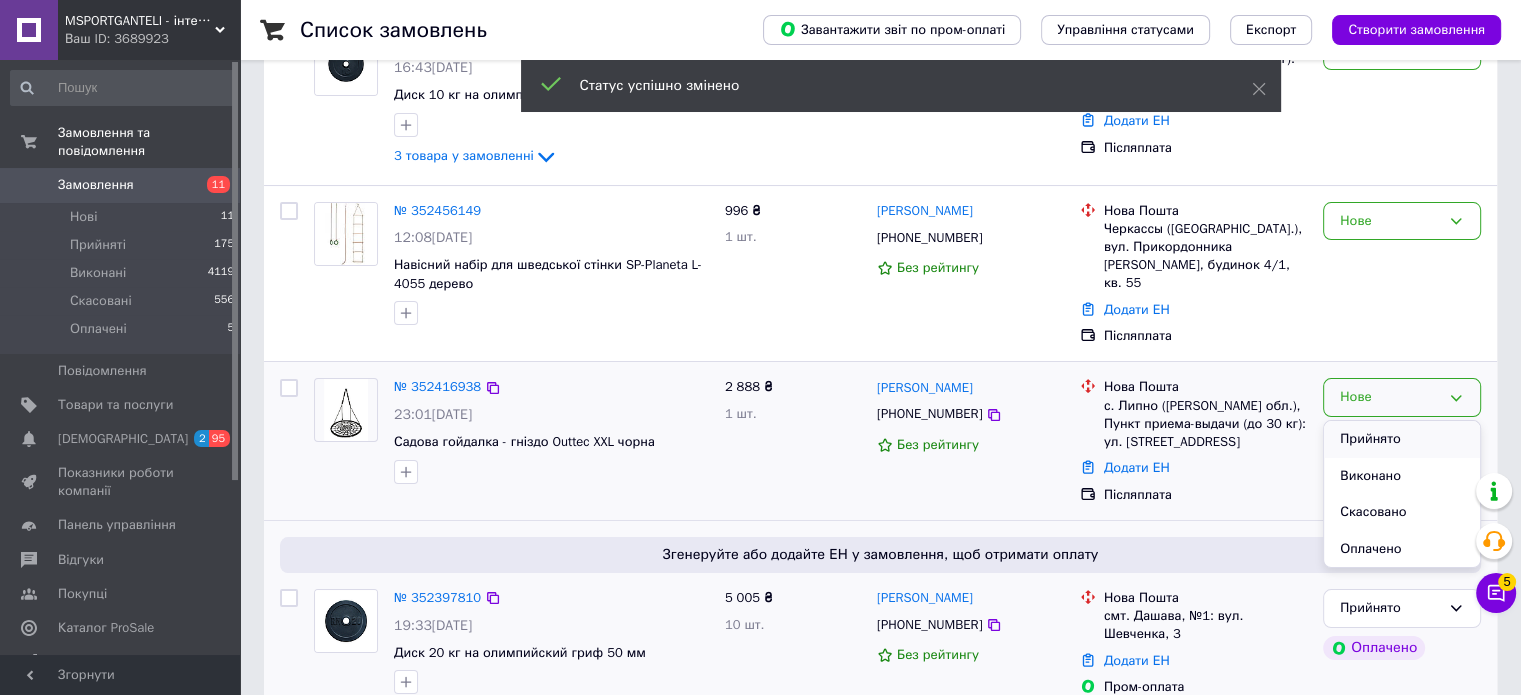 click on "Прийнято" at bounding box center [1402, 439] 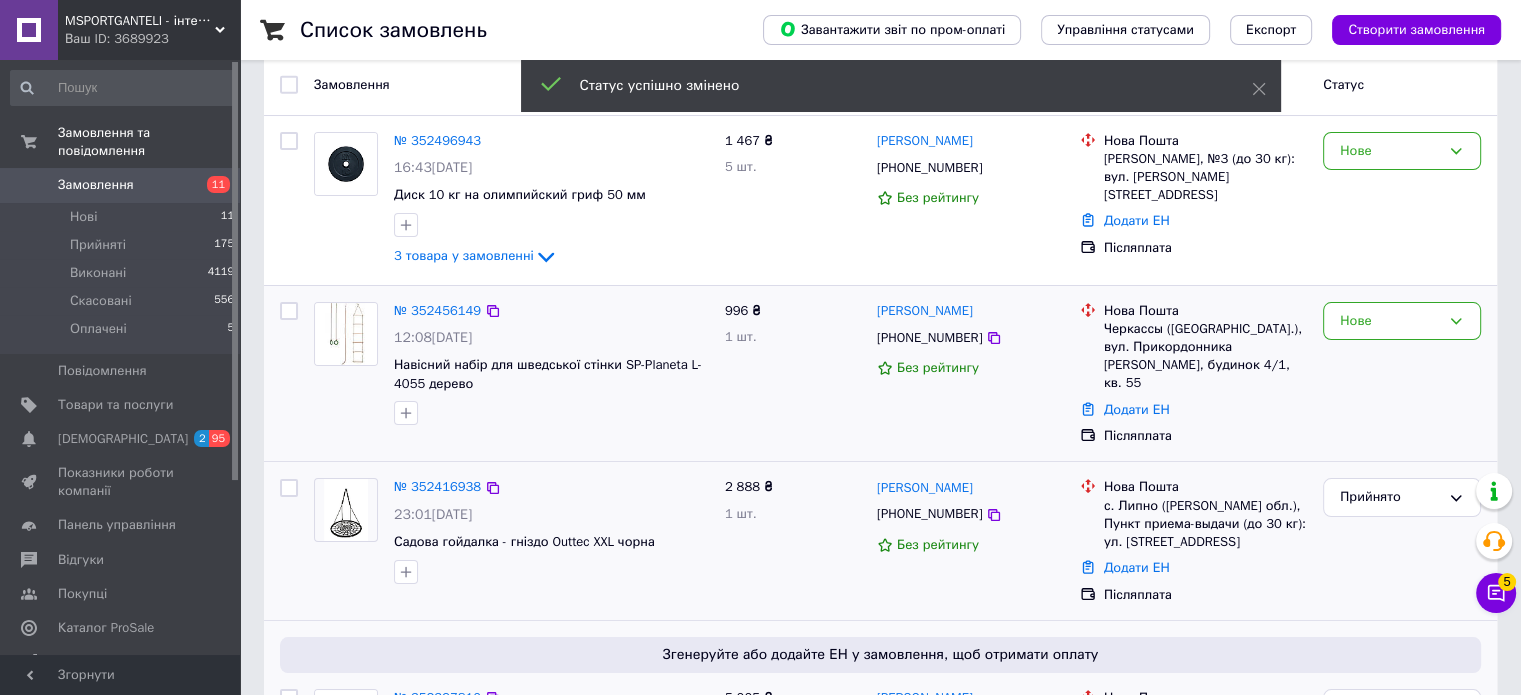 scroll, scrollTop: 0, scrollLeft: 0, axis: both 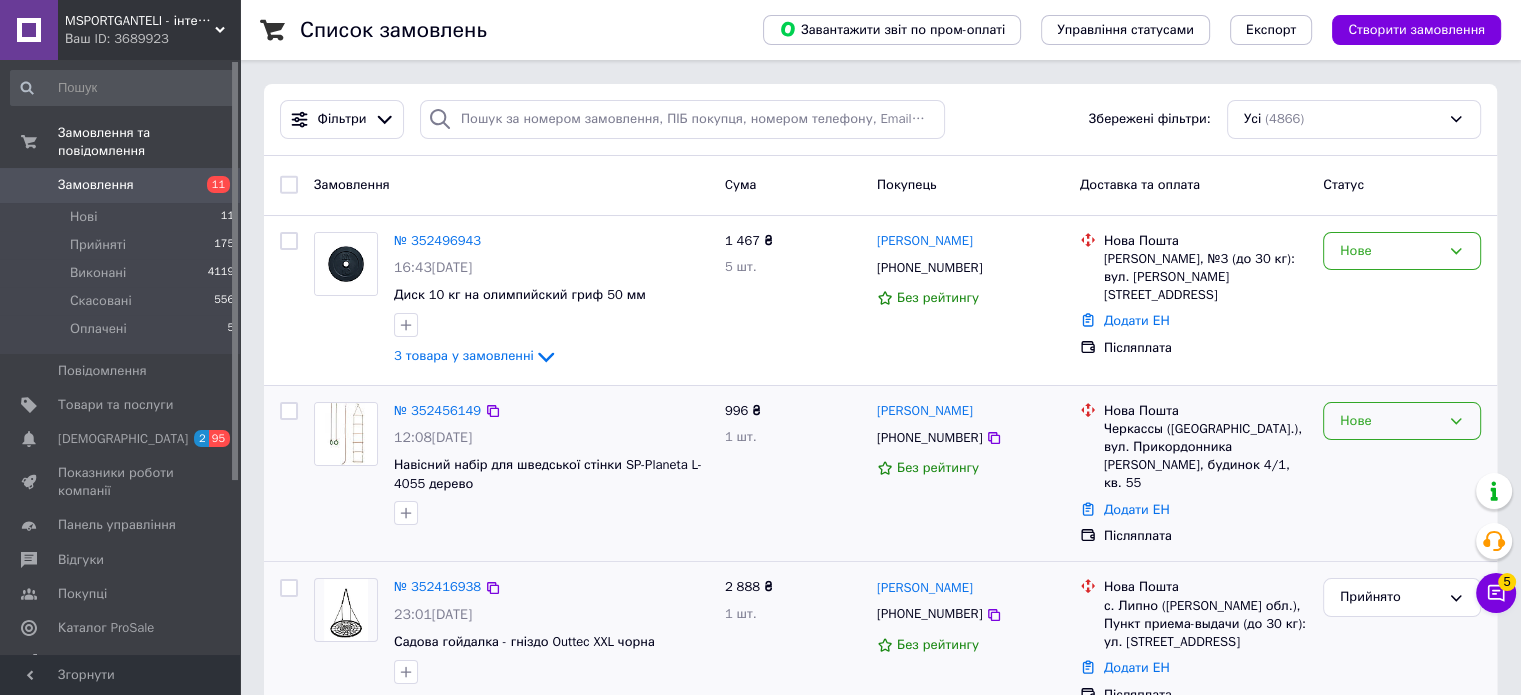 click on "Нове" at bounding box center (1390, 421) 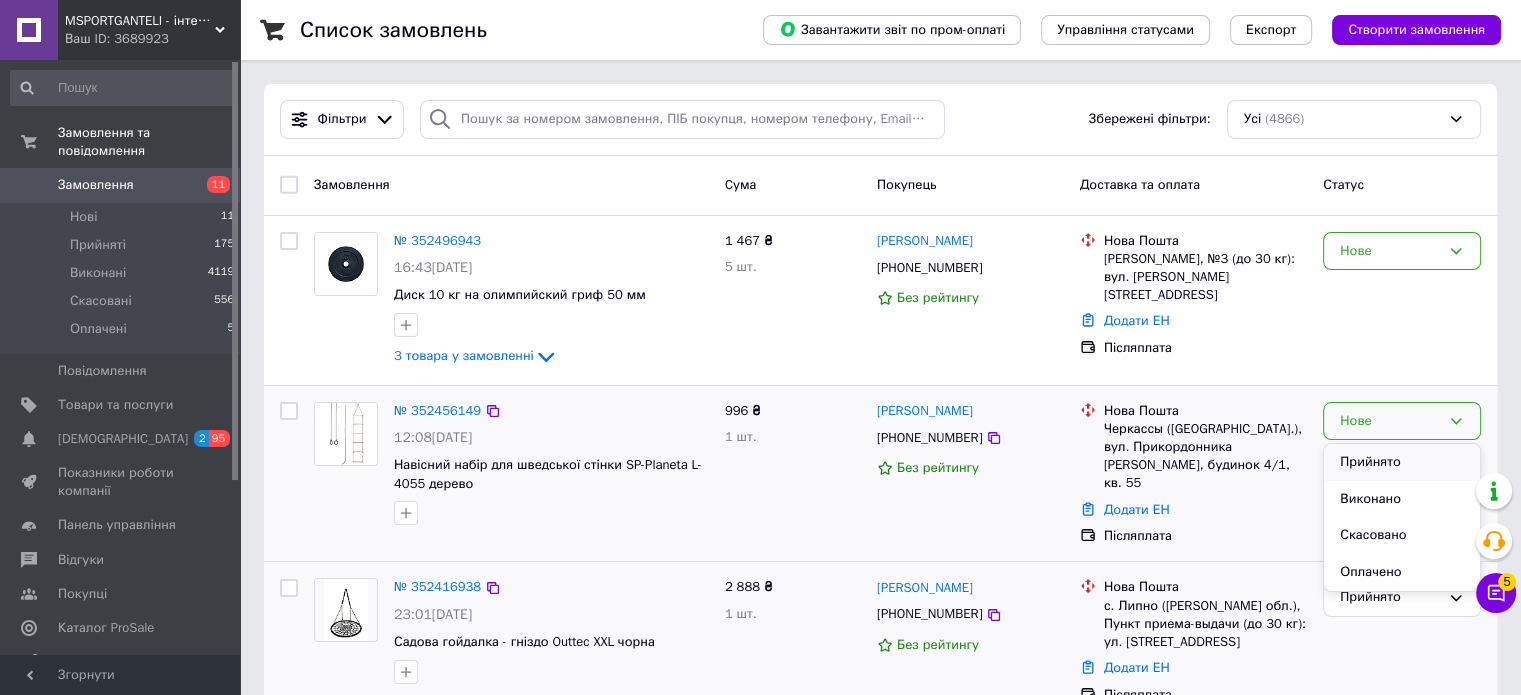 click on "Прийнято" at bounding box center (1402, 462) 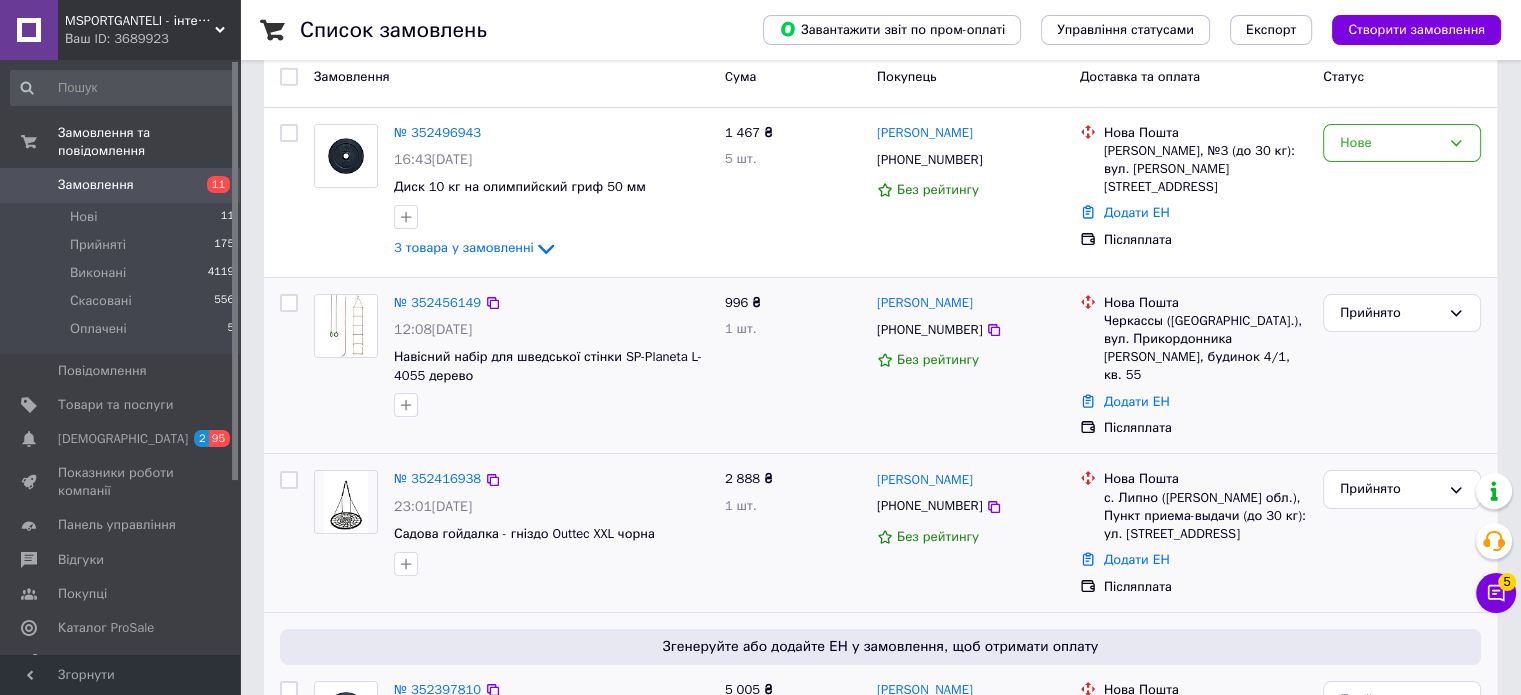 scroll, scrollTop: 0, scrollLeft: 0, axis: both 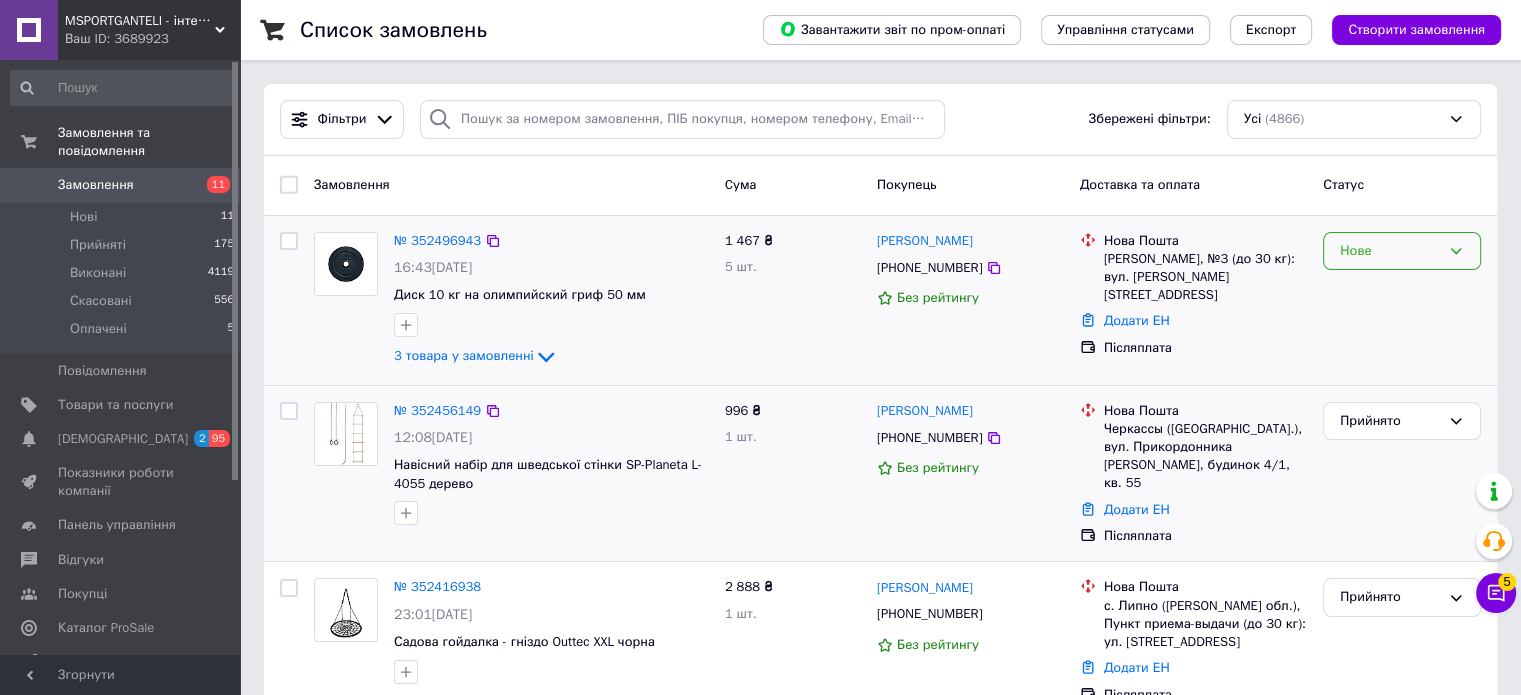 click on "Нове" at bounding box center (1390, 251) 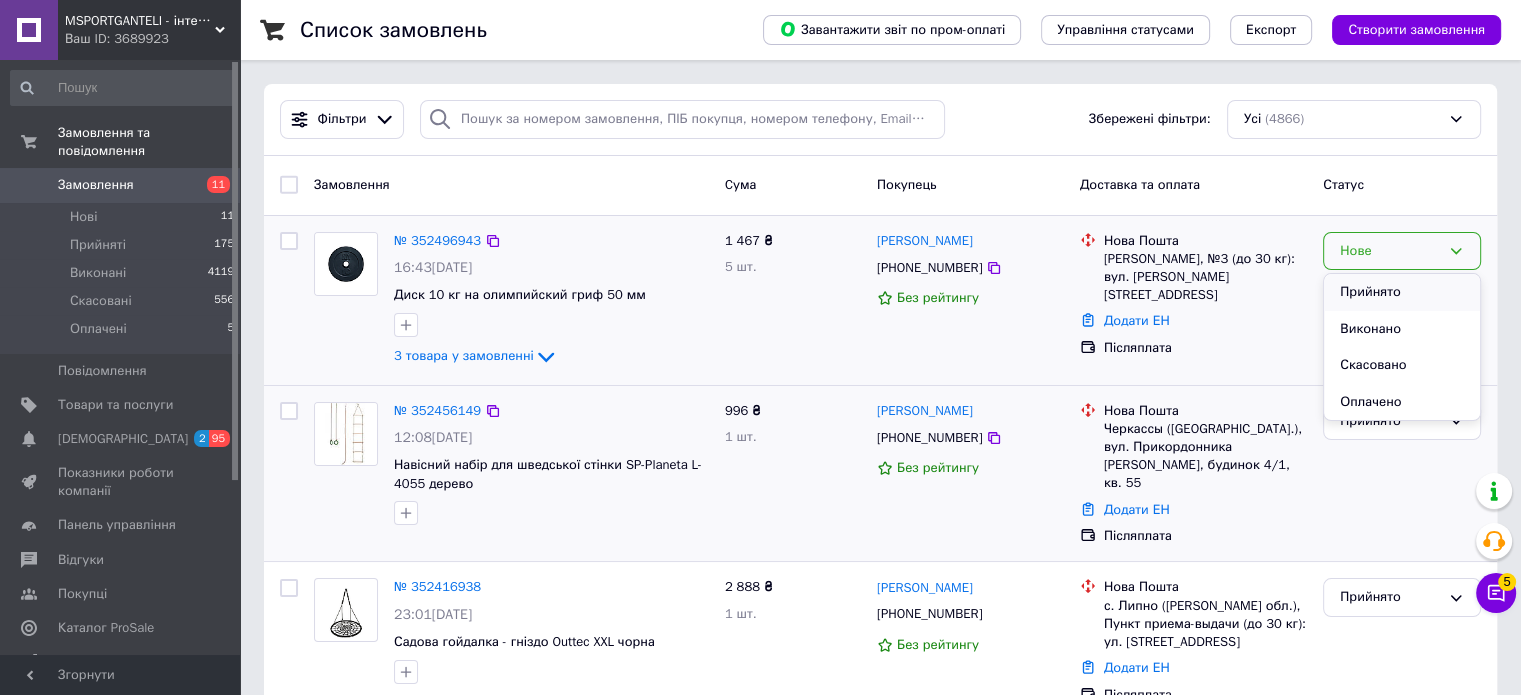 click on "Прийнято" at bounding box center (1402, 292) 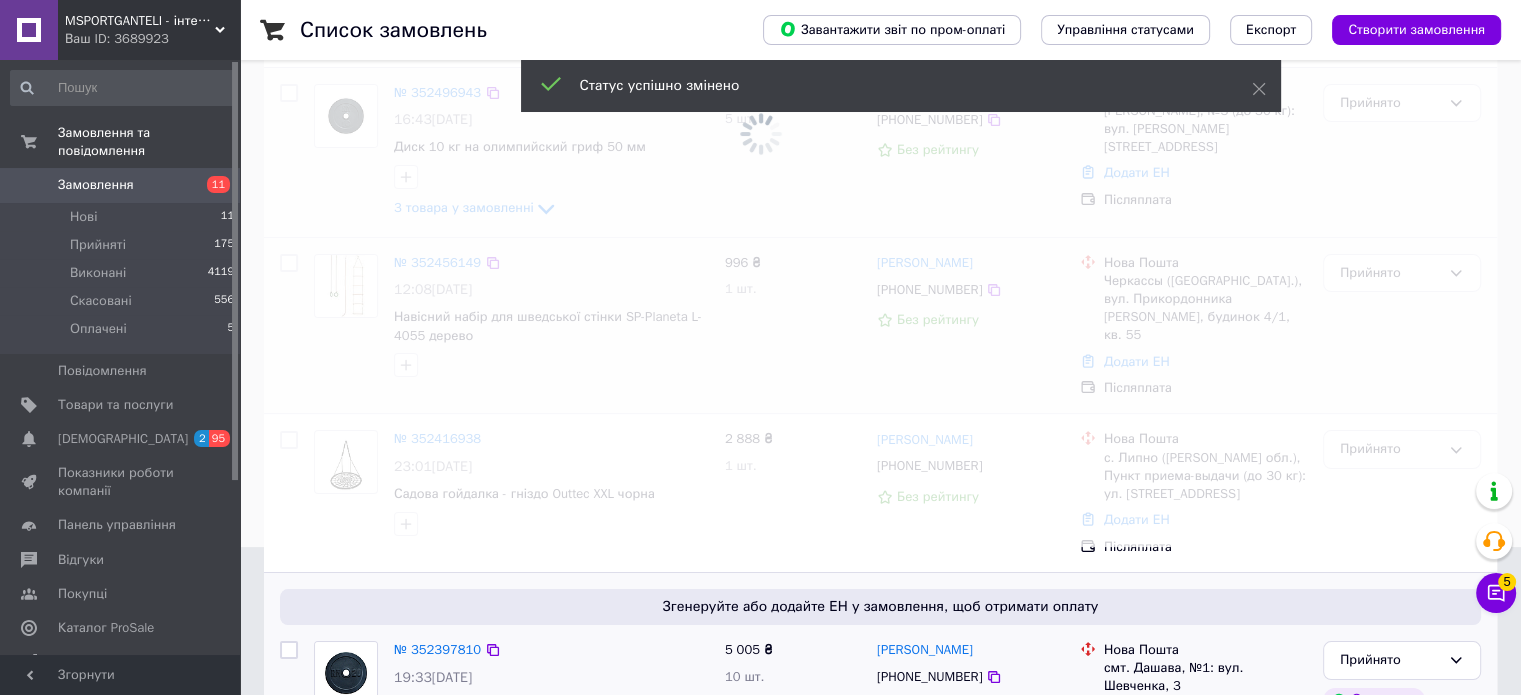 scroll, scrollTop: 200, scrollLeft: 0, axis: vertical 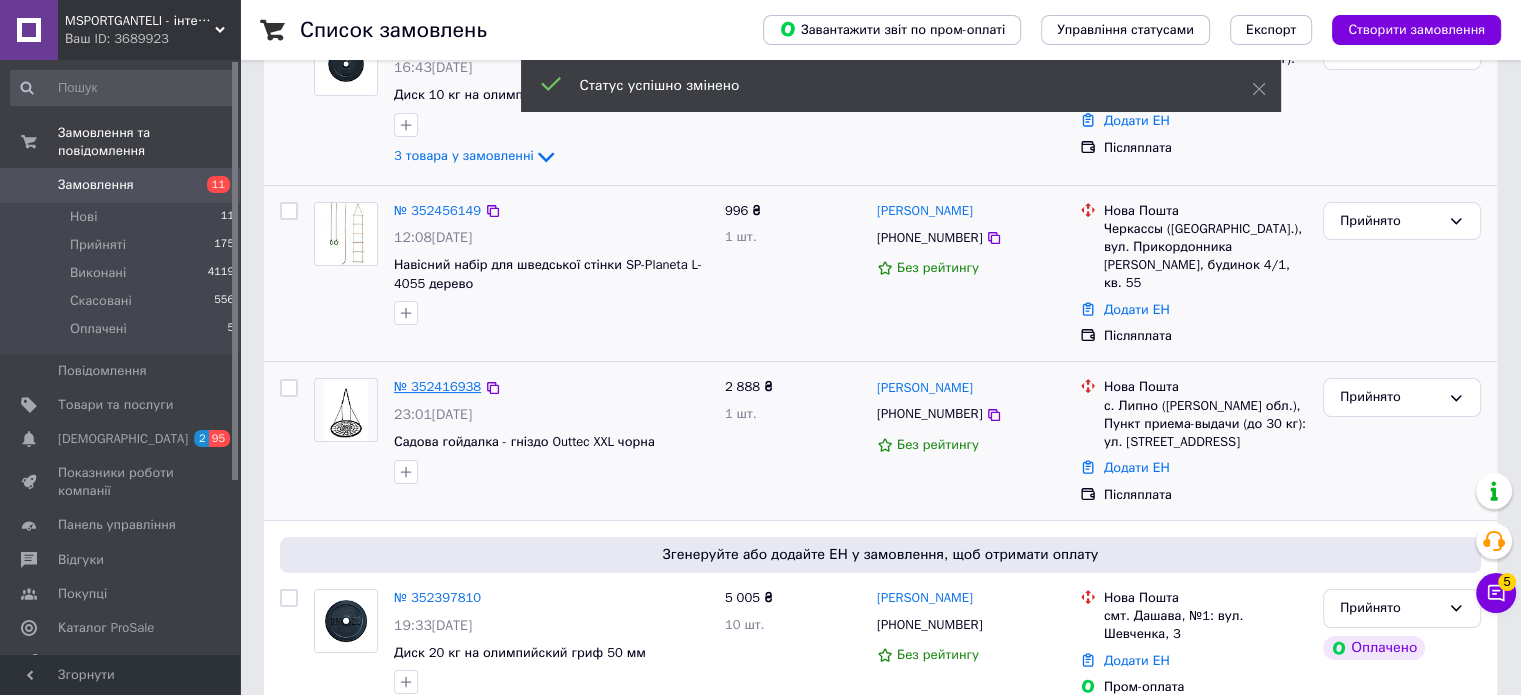 click on "№ 352416938" at bounding box center (437, 386) 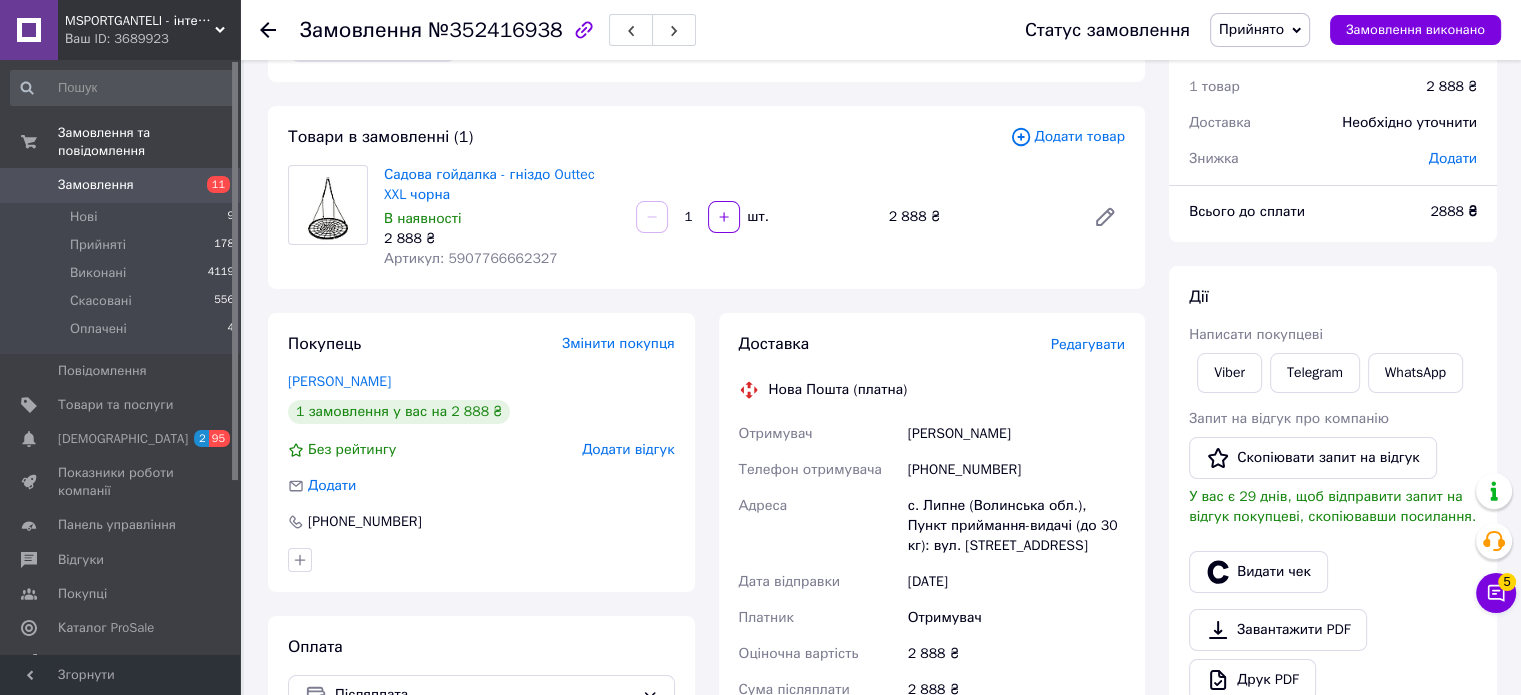 scroll, scrollTop: 100, scrollLeft: 0, axis: vertical 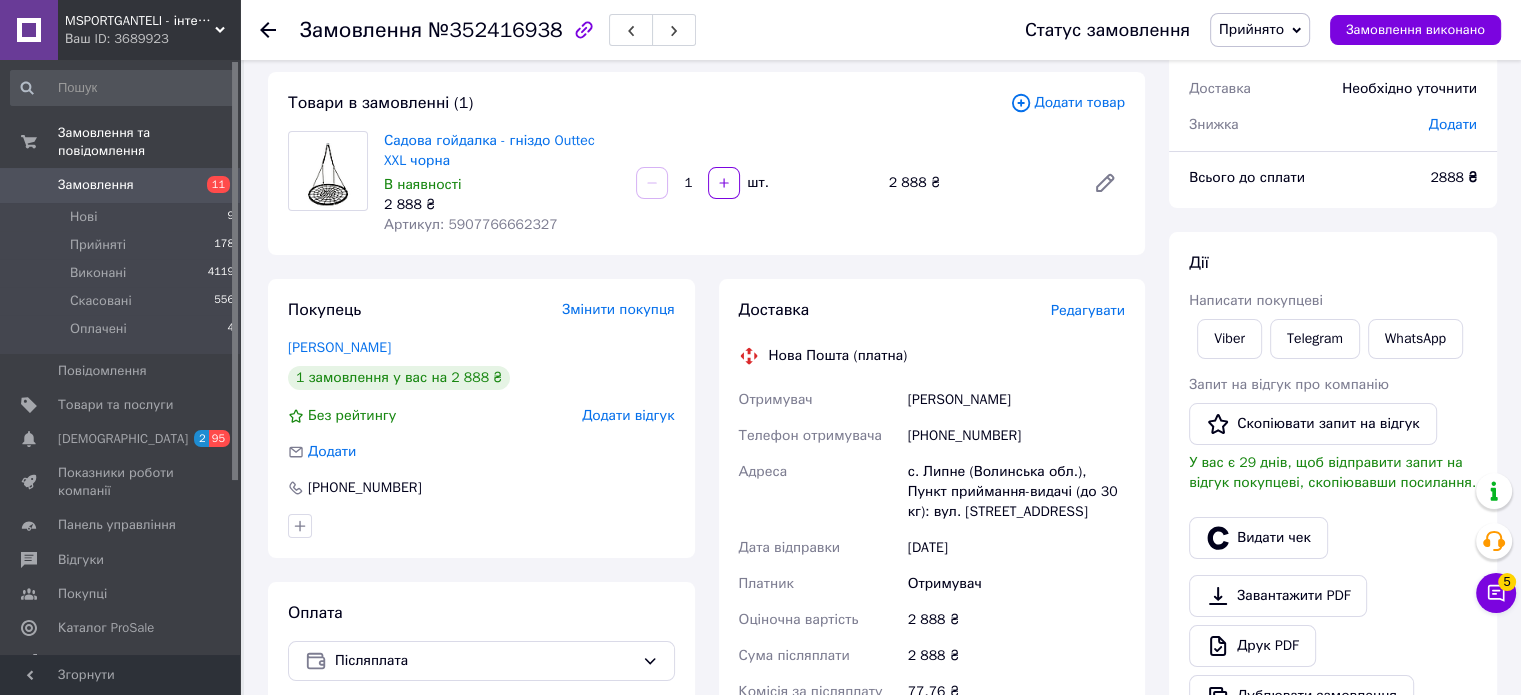 click on "Артикул: 5907766662327" at bounding box center [471, 224] 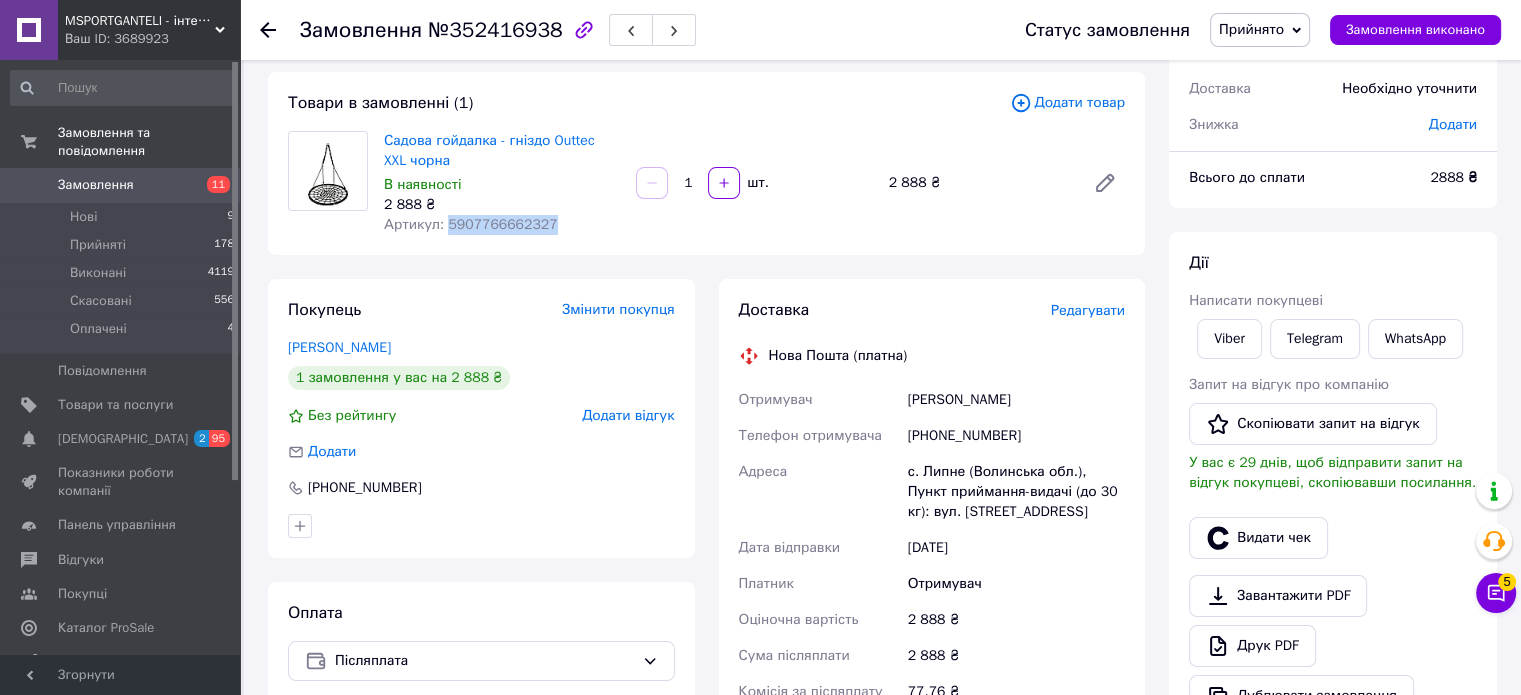 click on "Артикул: 5907766662327" at bounding box center [471, 224] 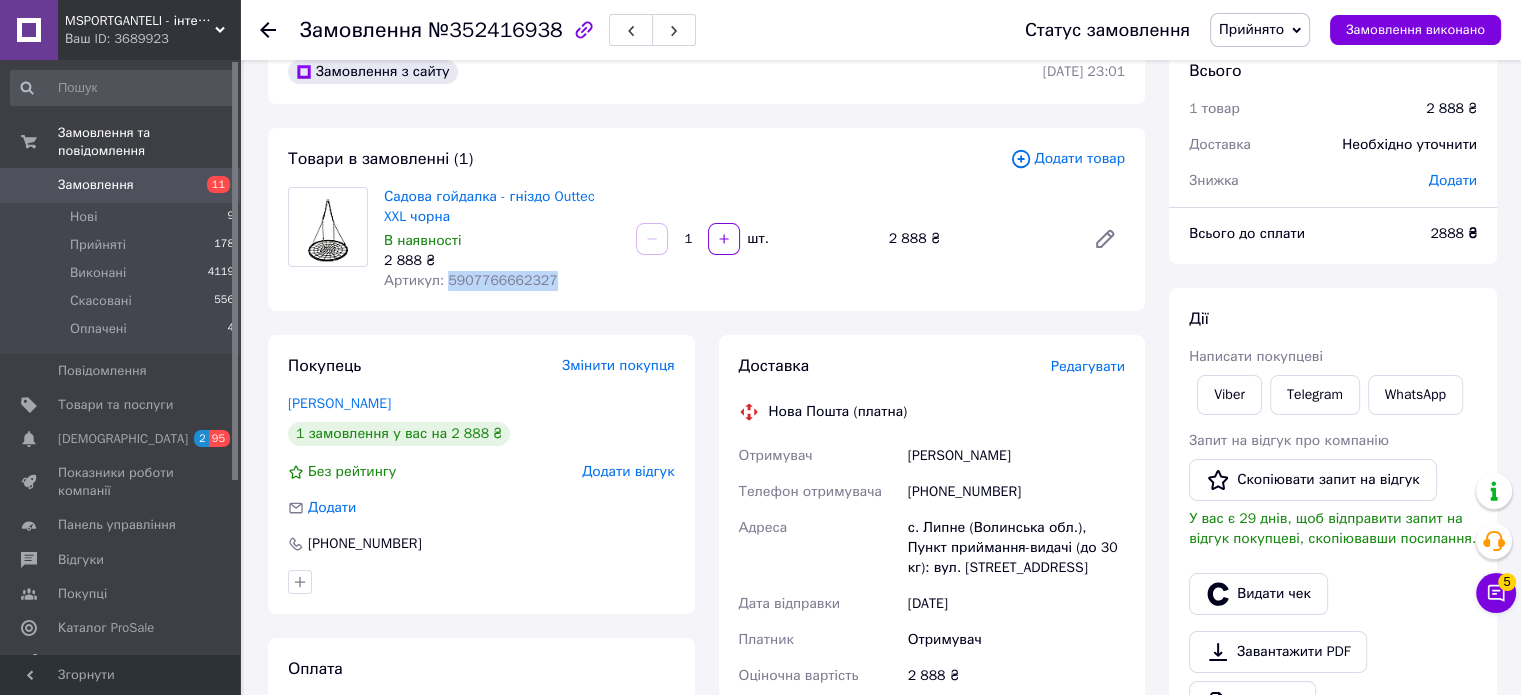 scroll, scrollTop: 0, scrollLeft: 0, axis: both 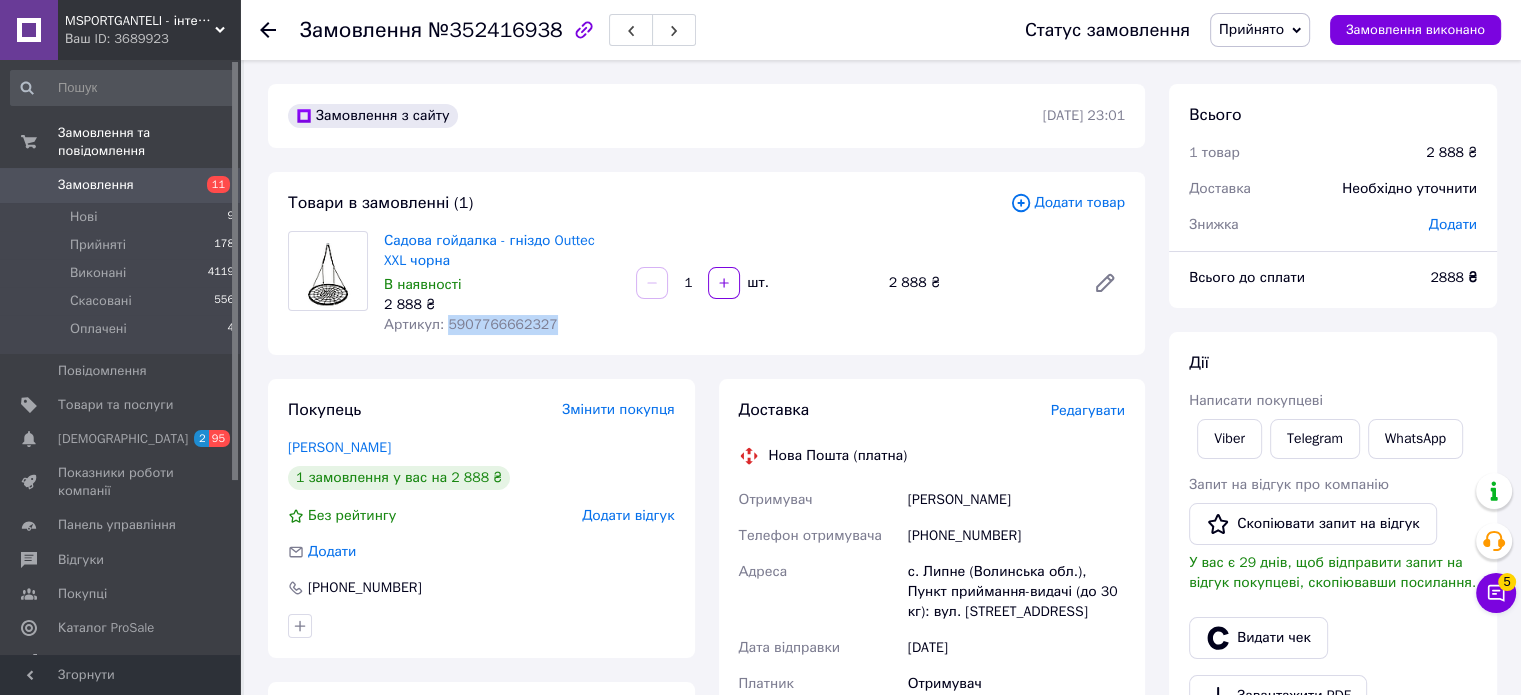 click on "Замовлення" at bounding box center (121, 185) 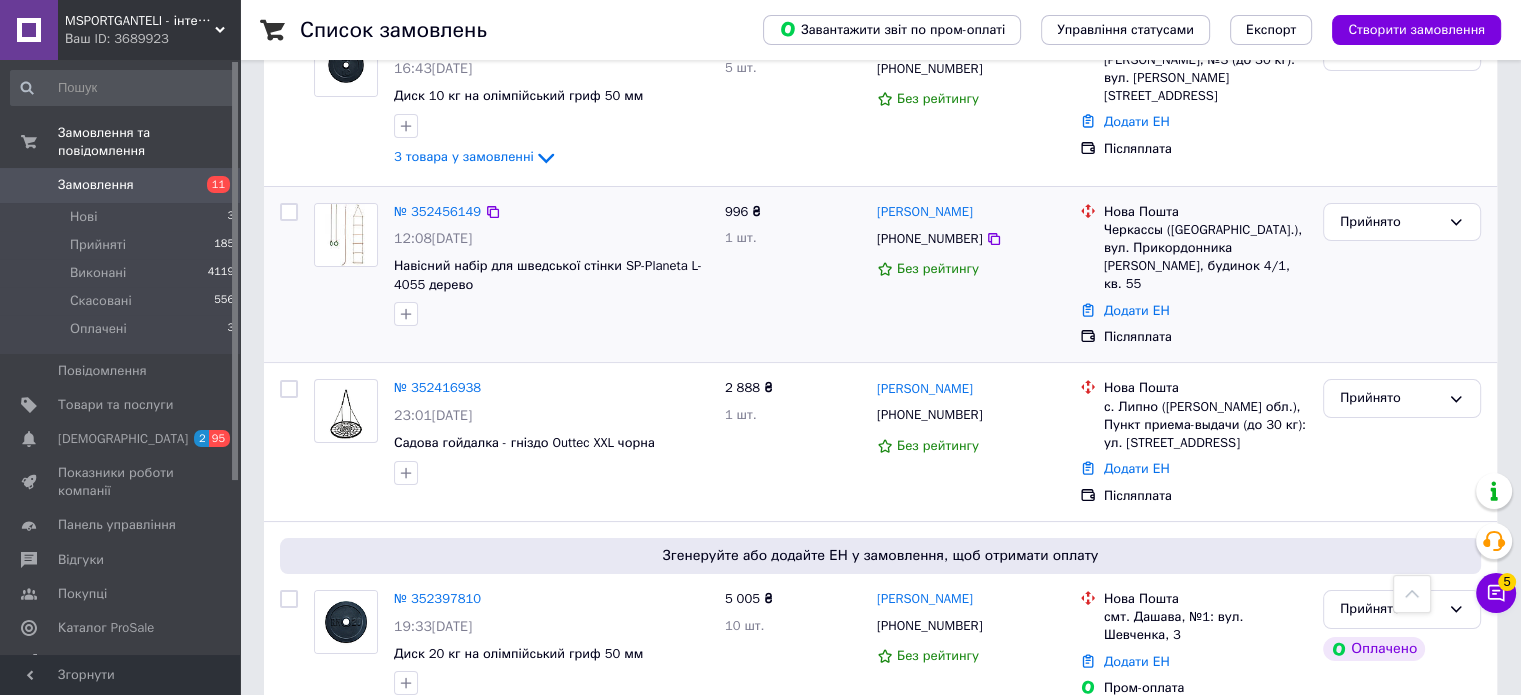 scroll, scrollTop: 100, scrollLeft: 0, axis: vertical 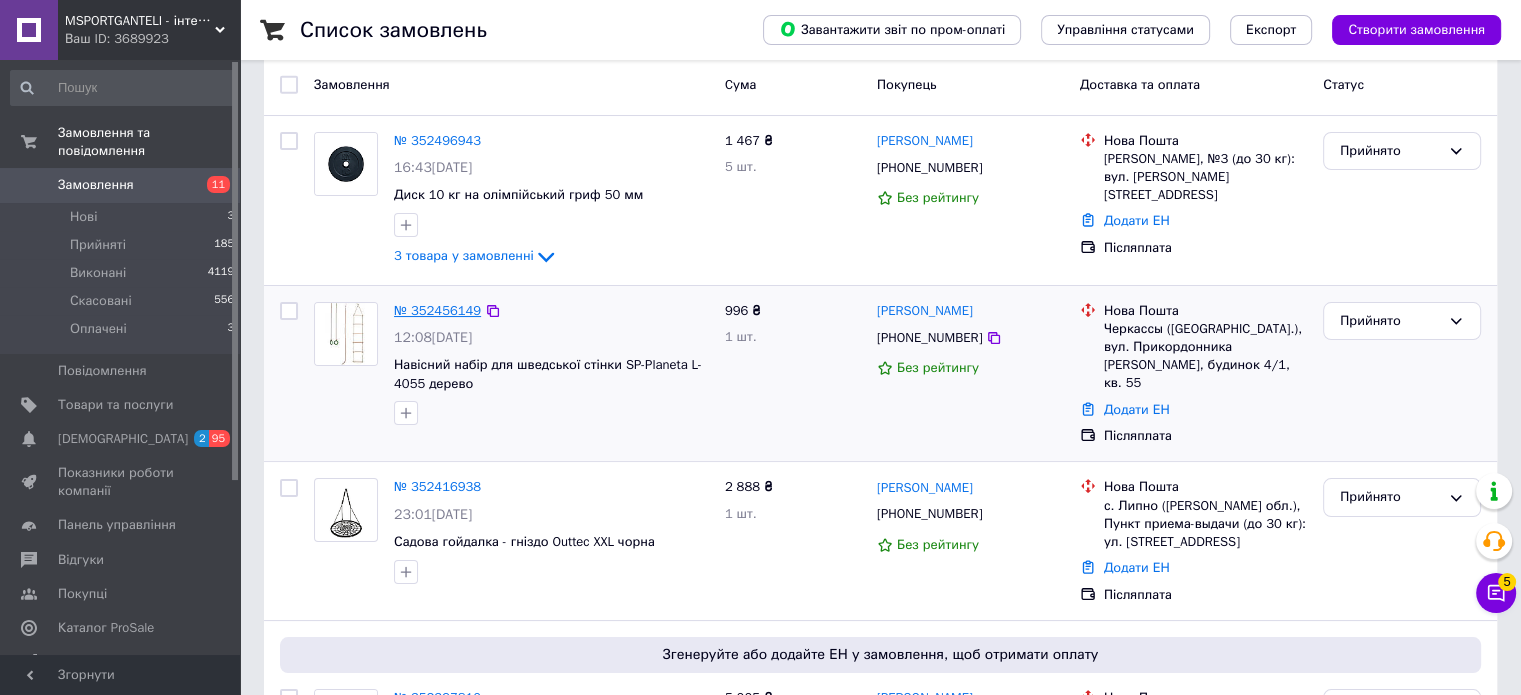click on "№ 352456149" at bounding box center [437, 310] 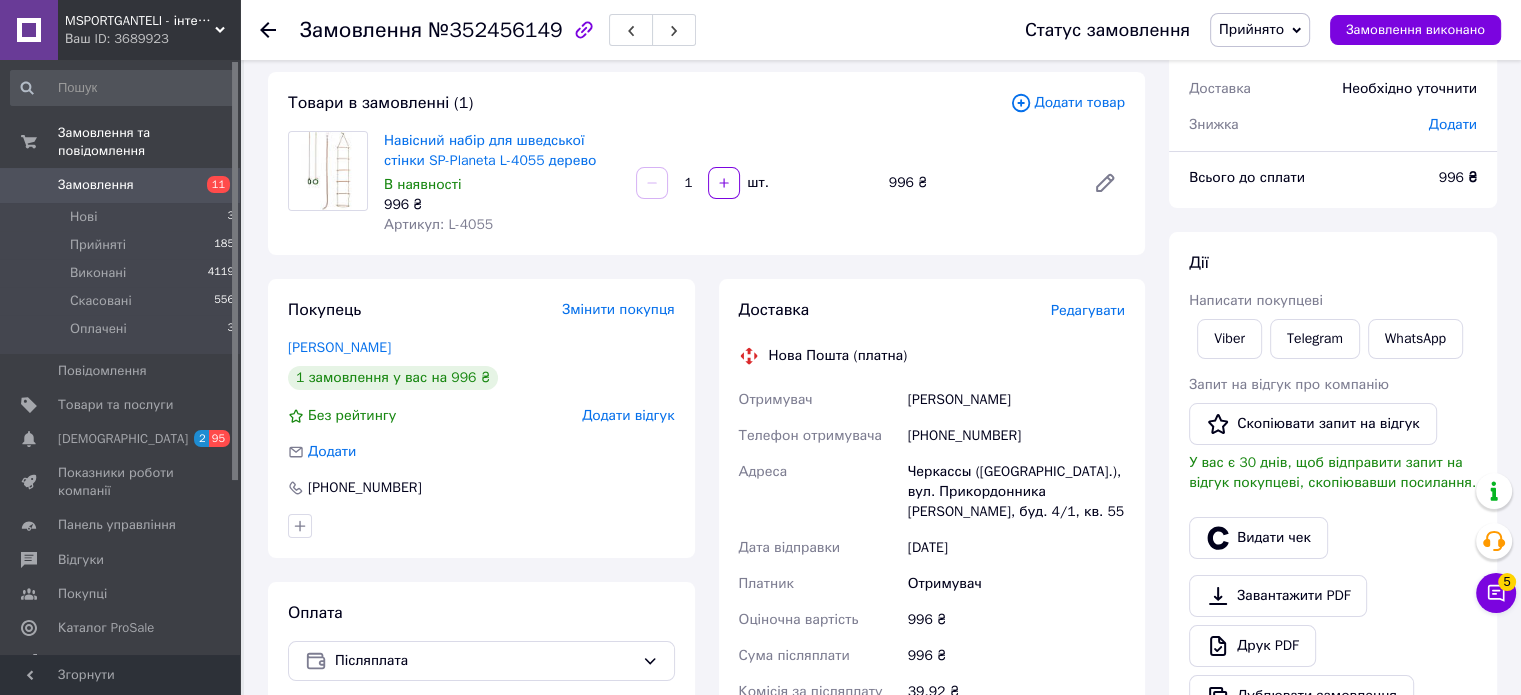 click on "Замовлення" at bounding box center (96, 185) 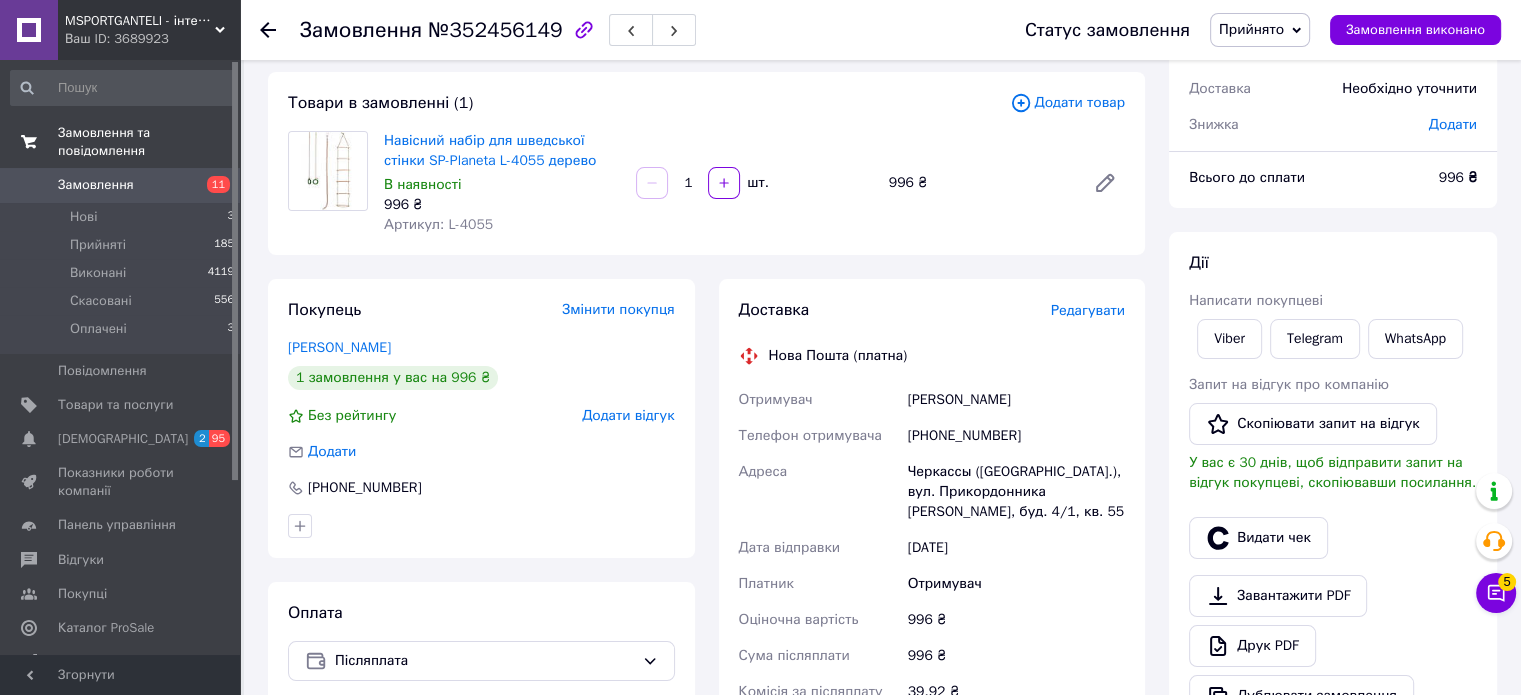 scroll, scrollTop: 0, scrollLeft: 0, axis: both 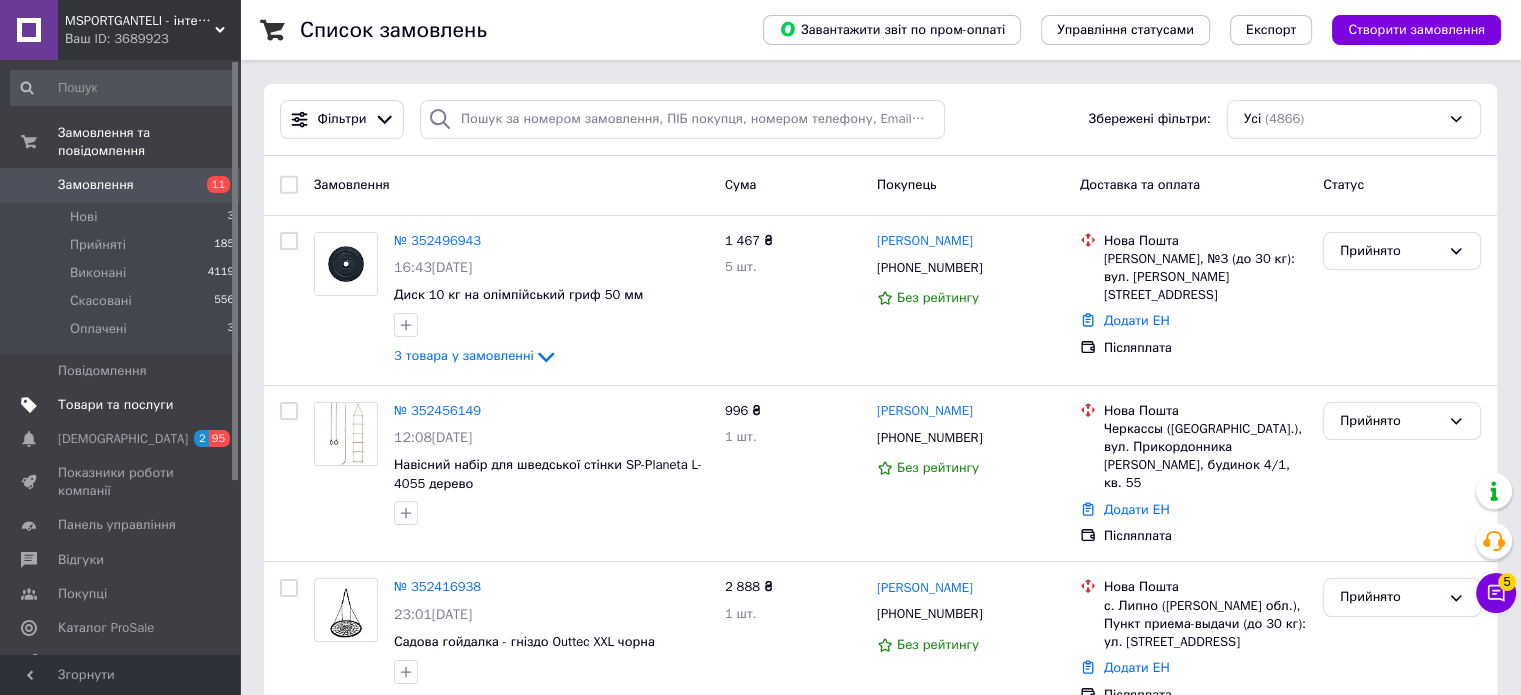 click on "Товари та послуги" at bounding box center [123, 405] 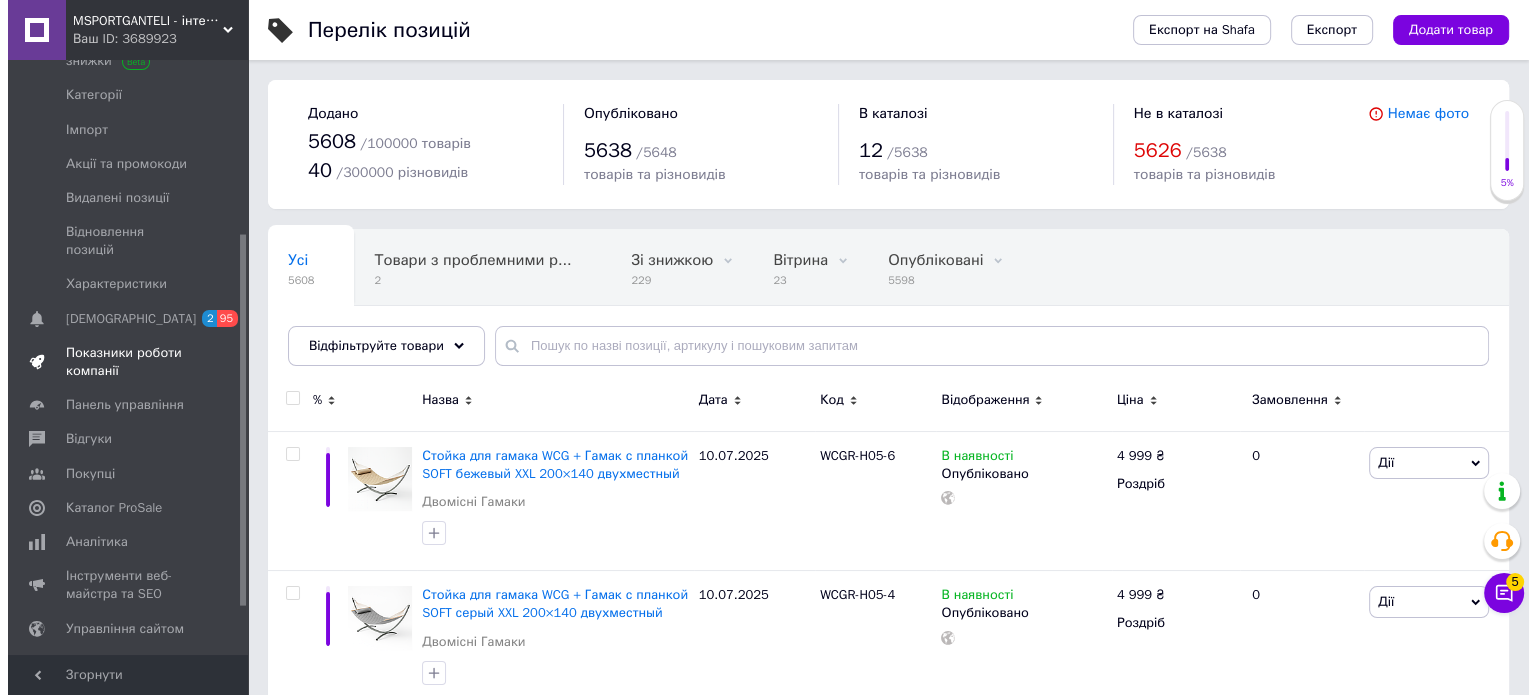 scroll, scrollTop: 353, scrollLeft: 0, axis: vertical 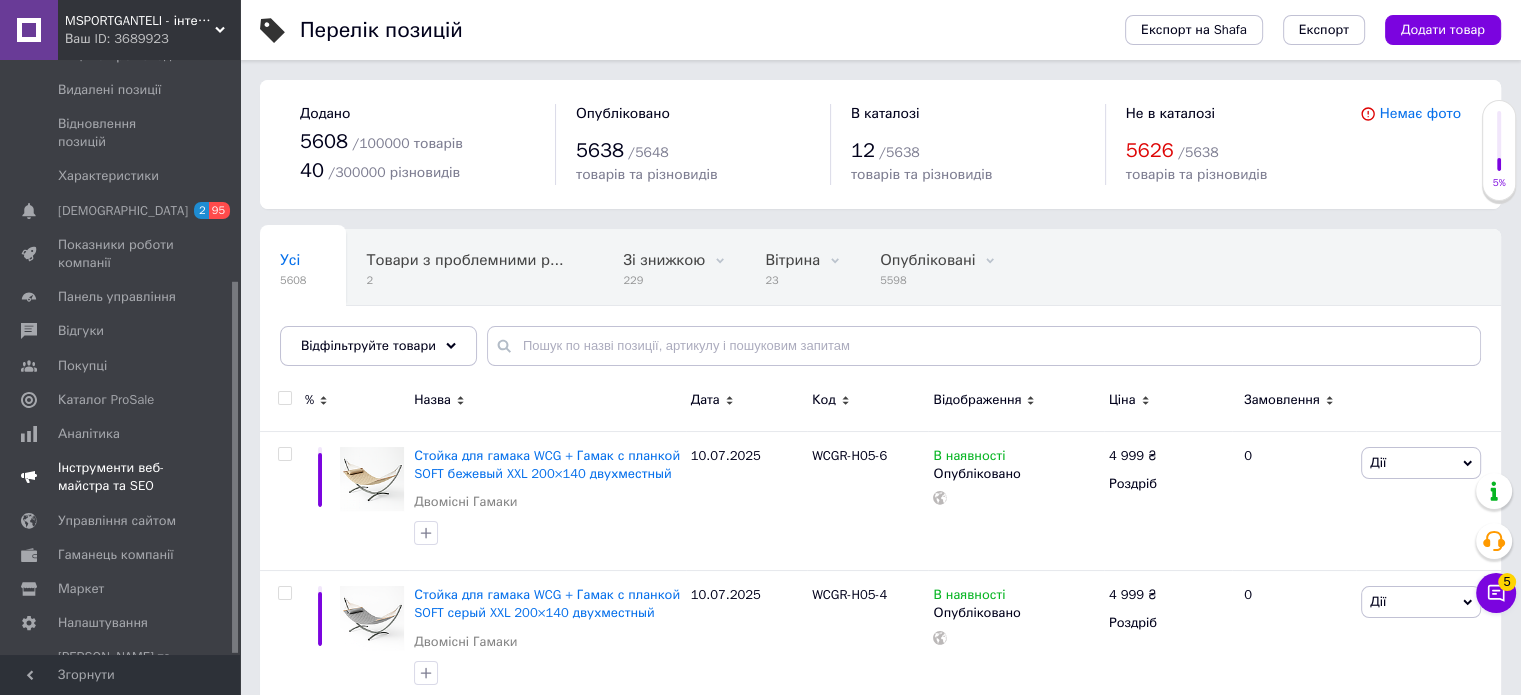 click on "Інструменти веб-майстра та SEO" at bounding box center [121, 477] 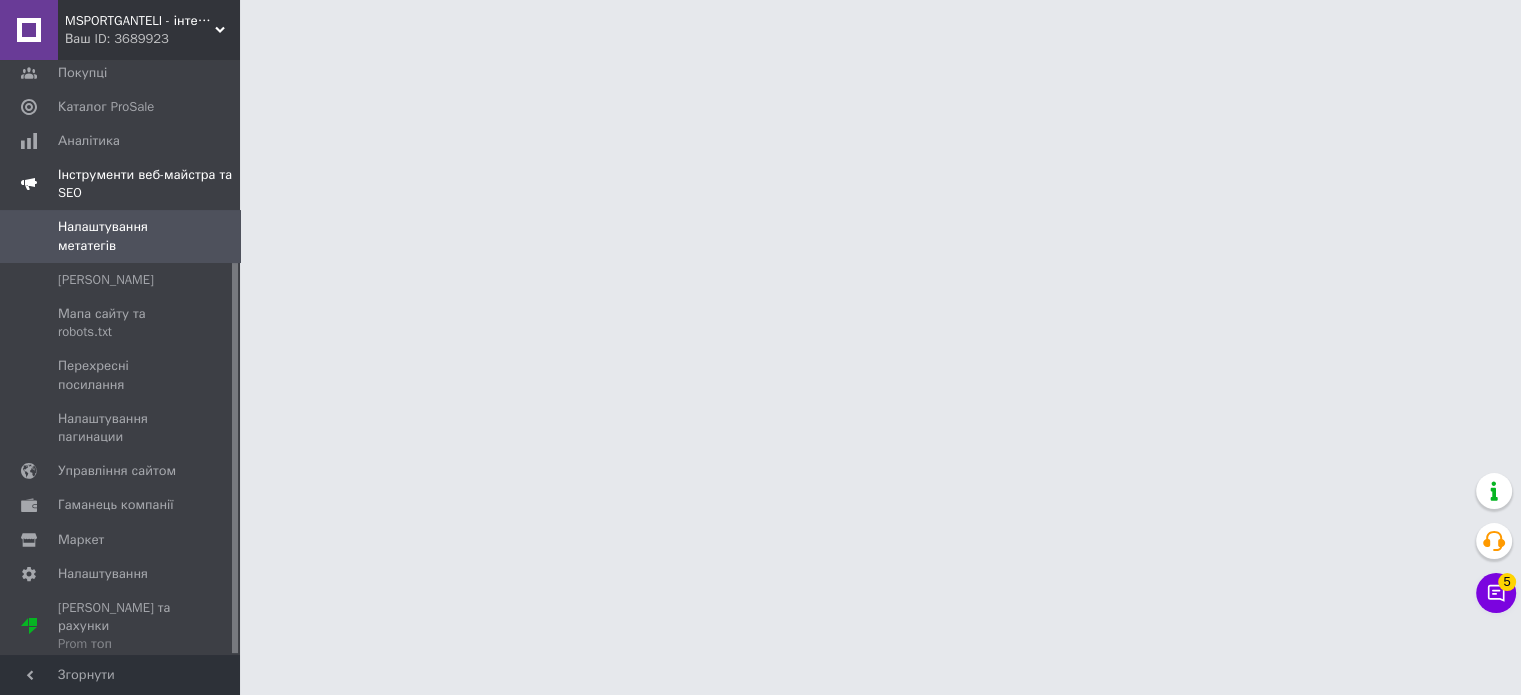scroll, scrollTop: 308, scrollLeft: 0, axis: vertical 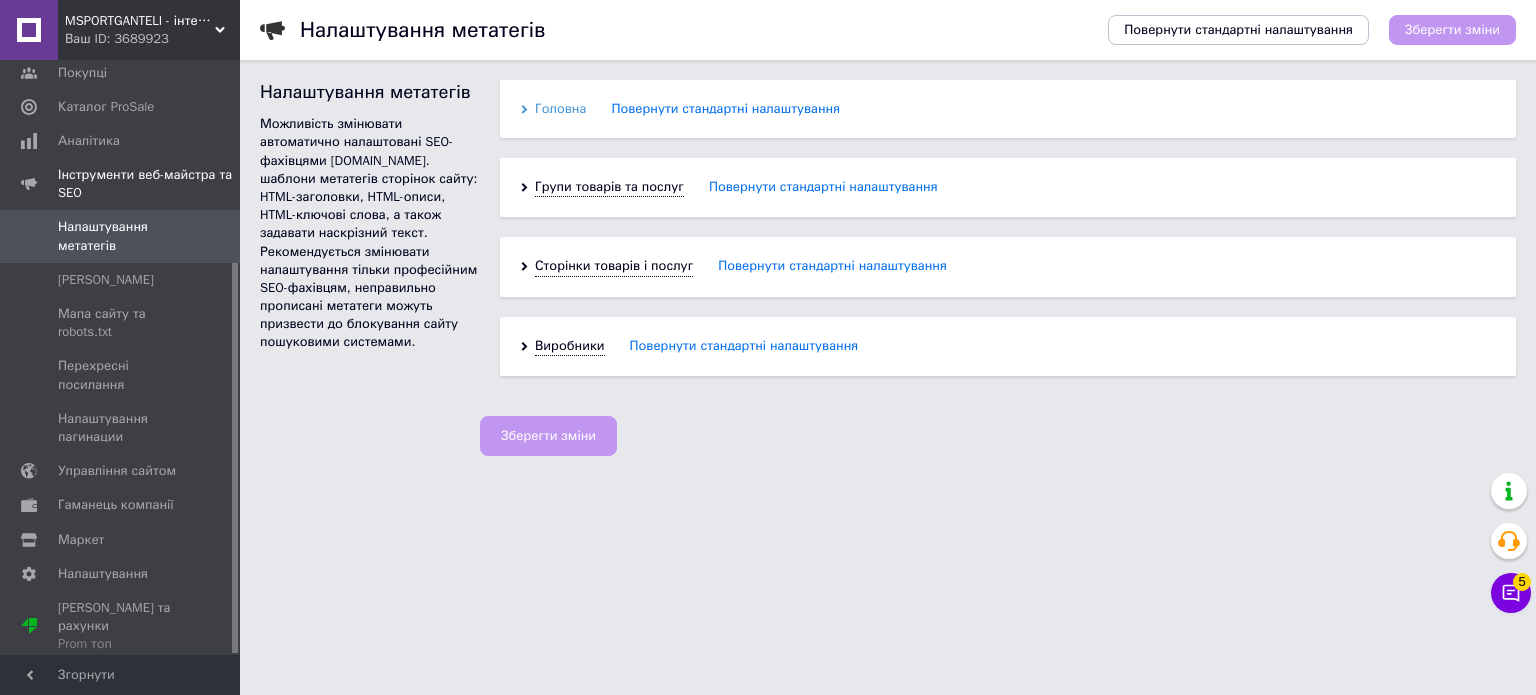 click 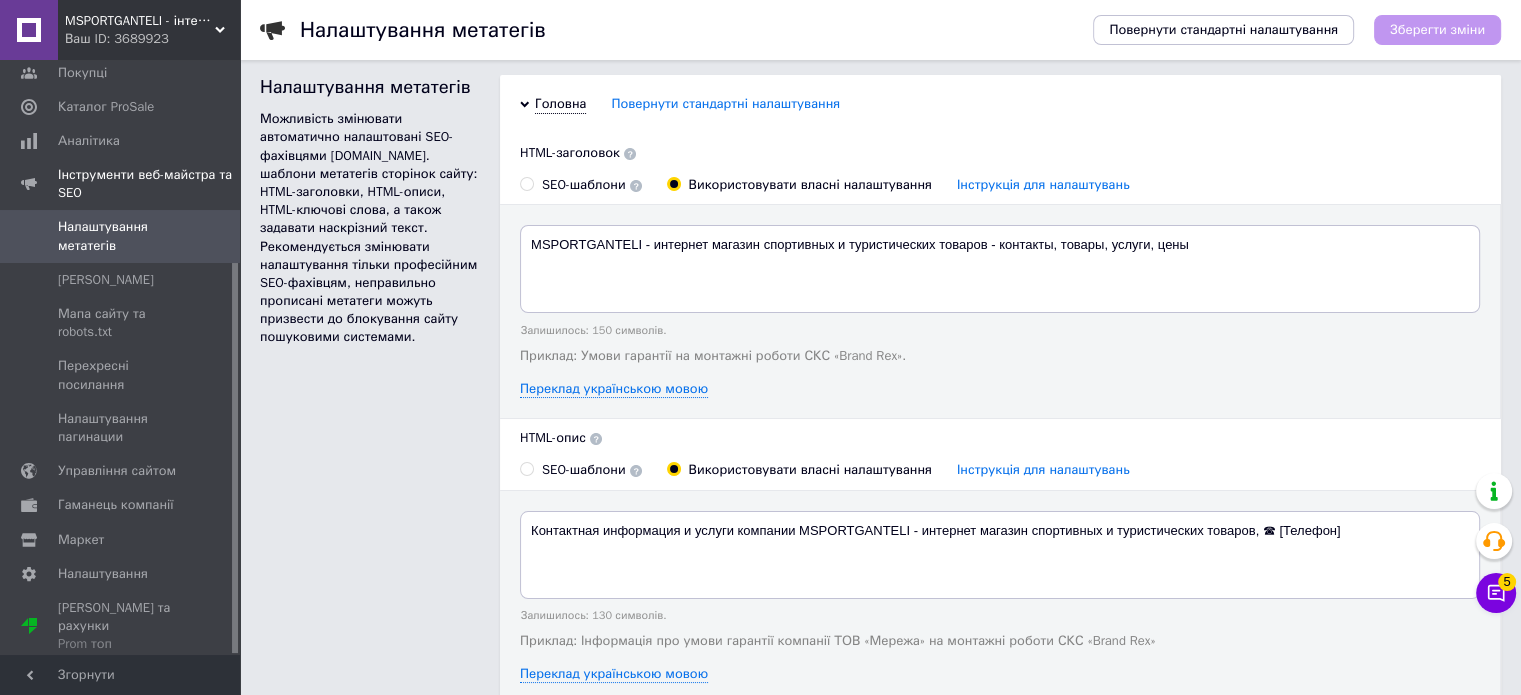 scroll, scrollTop: 0, scrollLeft: 0, axis: both 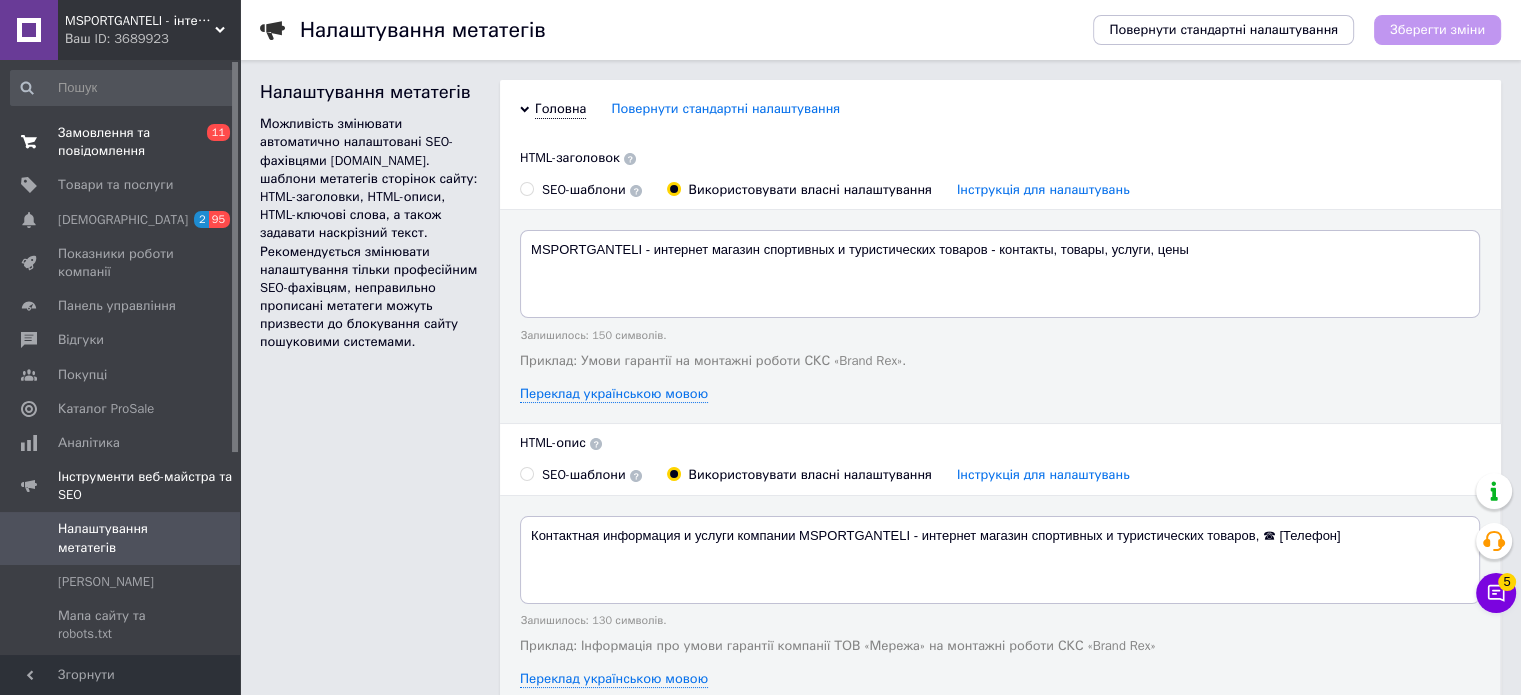 click on "Замовлення та повідомлення" at bounding box center (121, 142) 